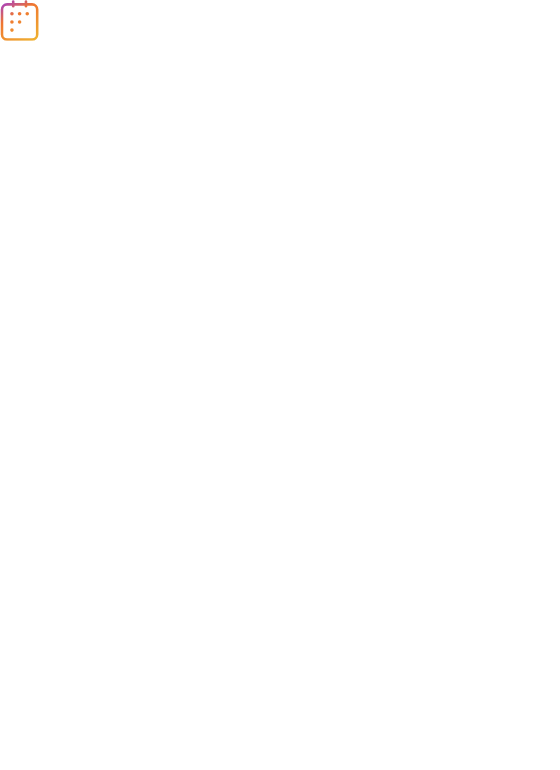 scroll, scrollTop: 0, scrollLeft: 0, axis: both 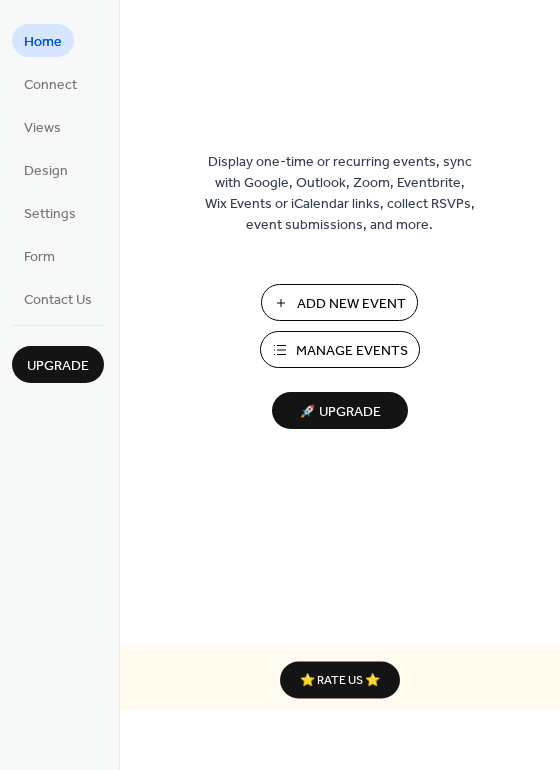 click on "Add New Event" at bounding box center (351, 304) 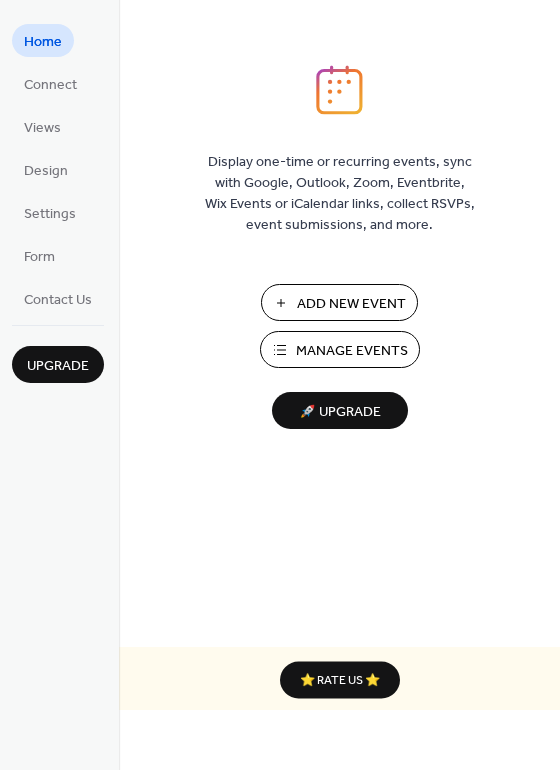 click on "Manage Events" at bounding box center [352, 351] 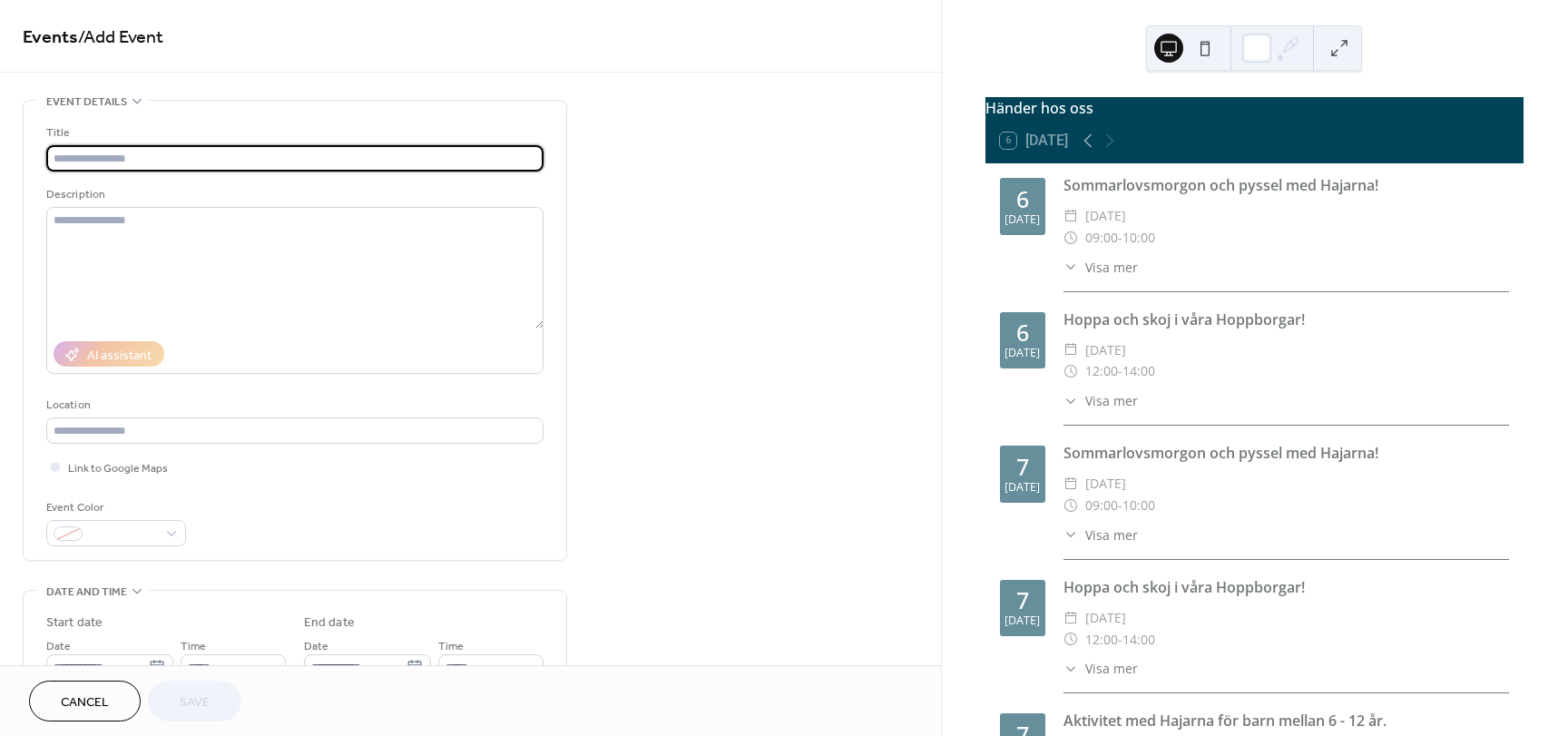 scroll, scrollTop: 0, scrollLeft: 0, axis: both 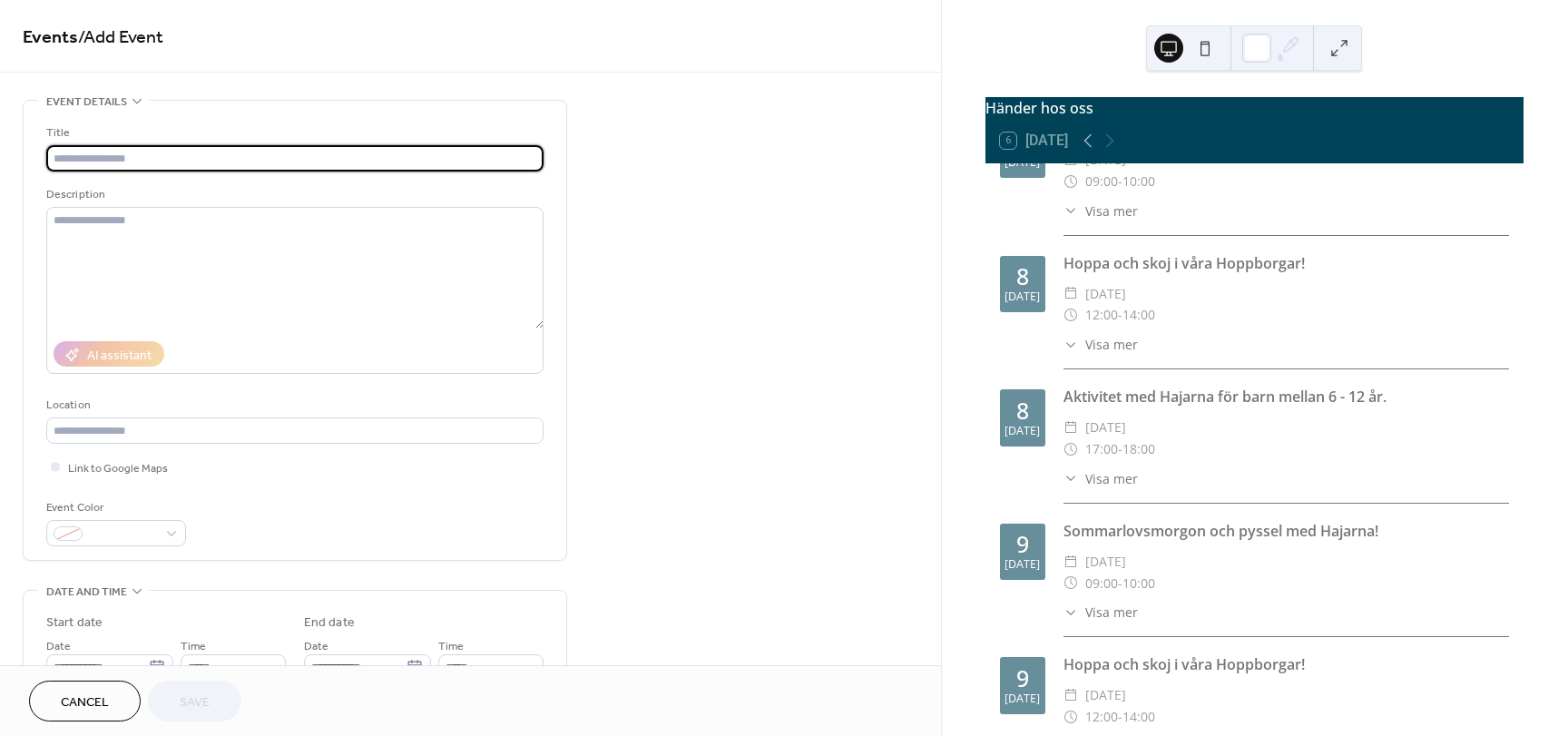 click on "Aktivitet med Hajarna för barn mellan 6 - 12 år." at bounding box center (1286, 397) 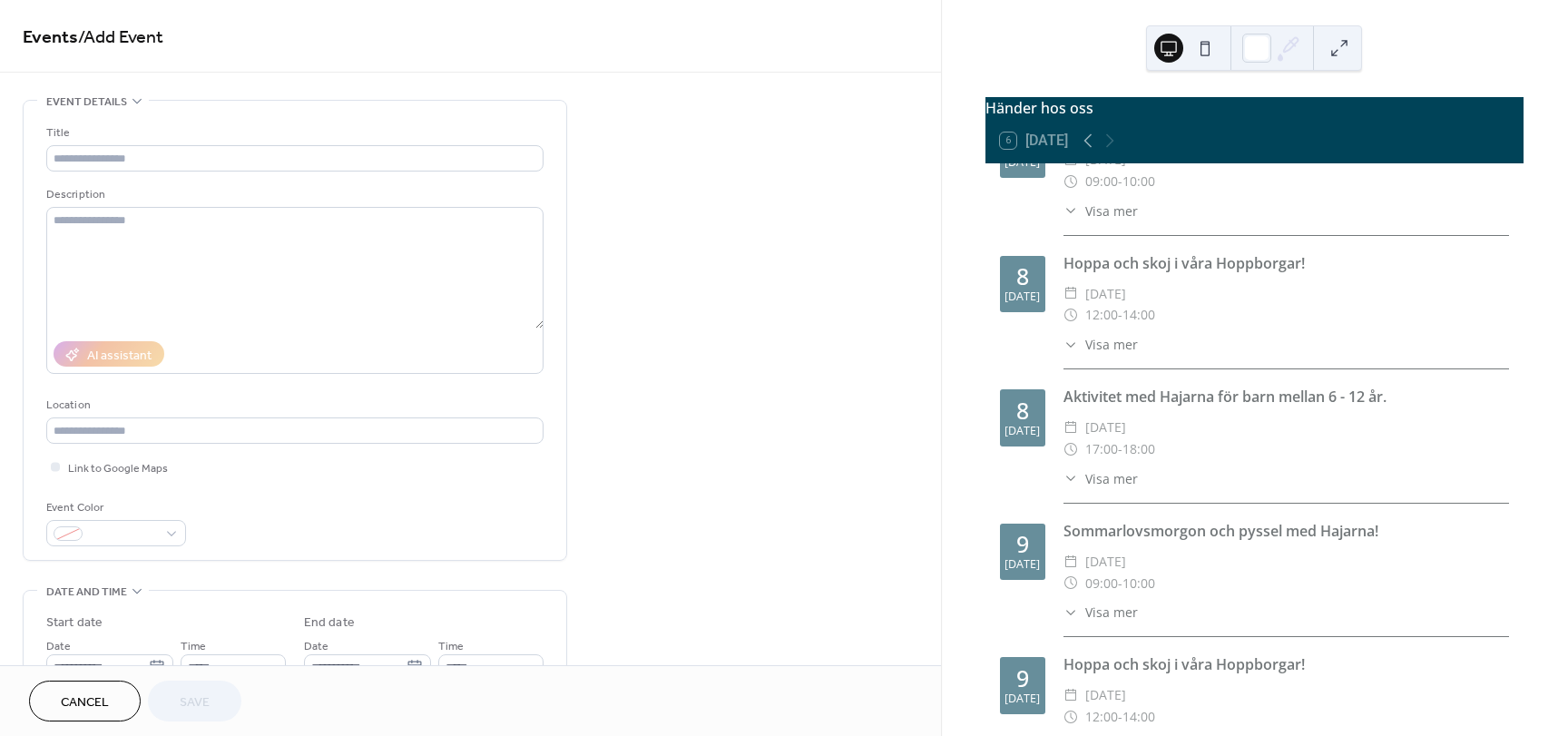 click on "8 jul" at bounding box center (1023, 417) 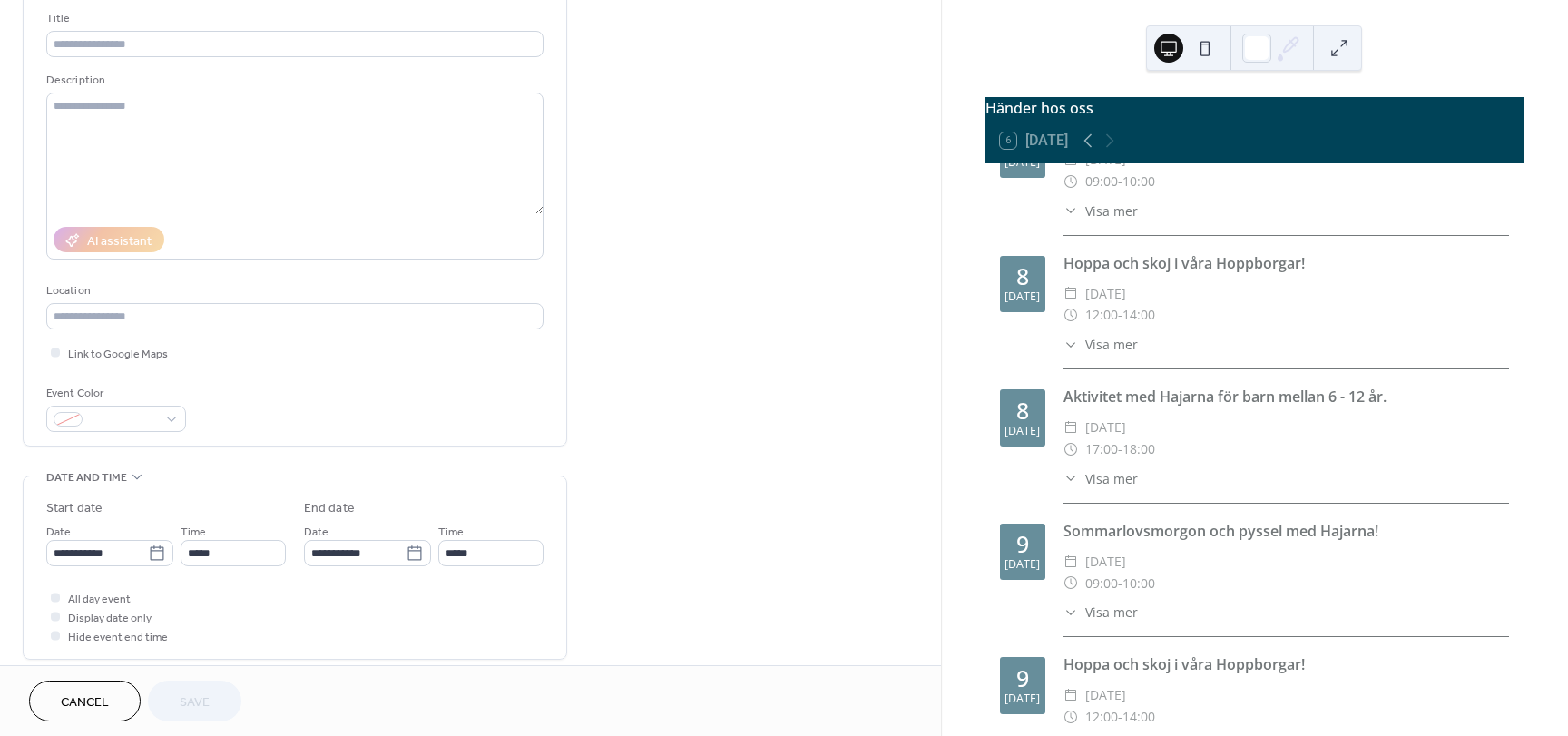 scroll, scrollTop: 272, scrollLeft: 0, axis: vertical 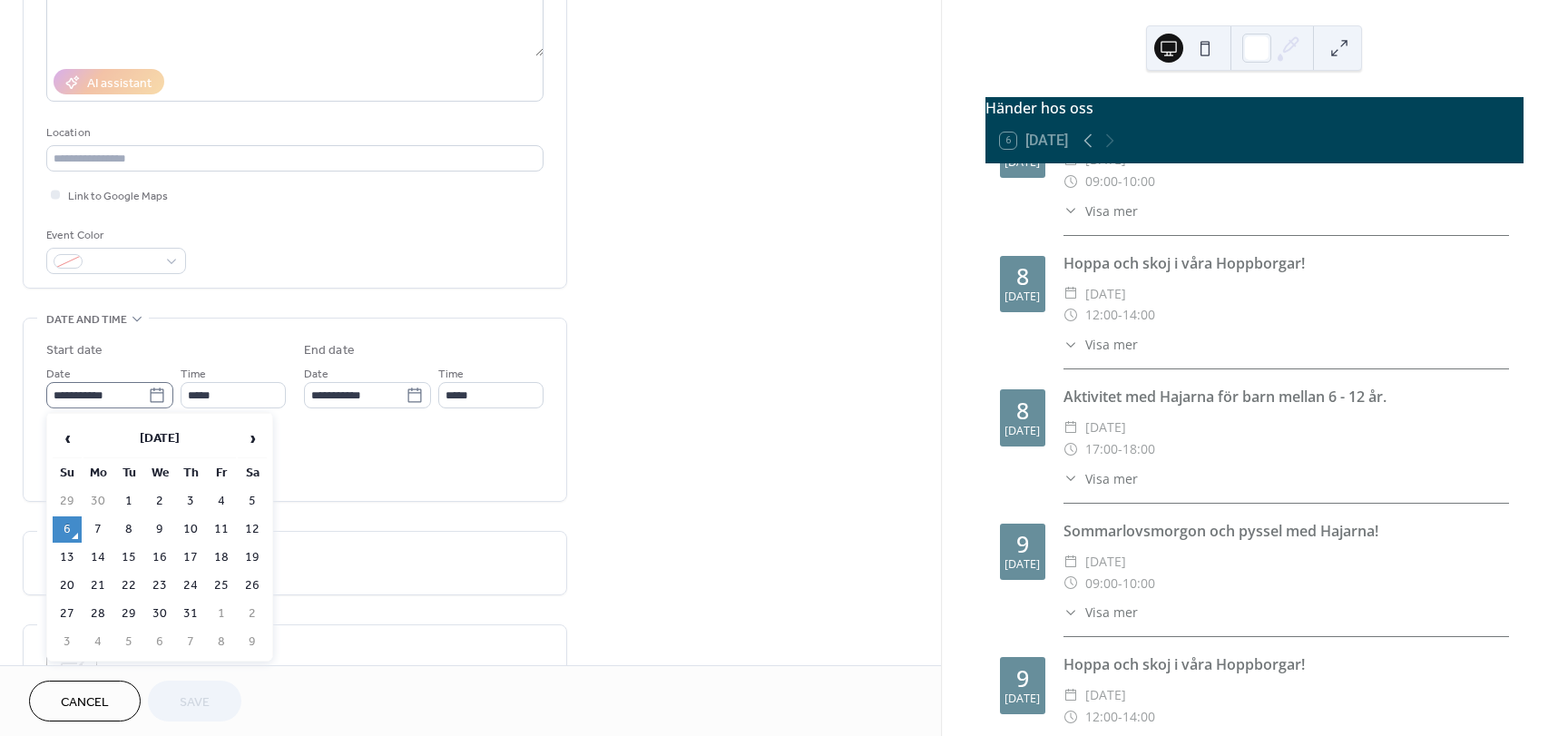 click 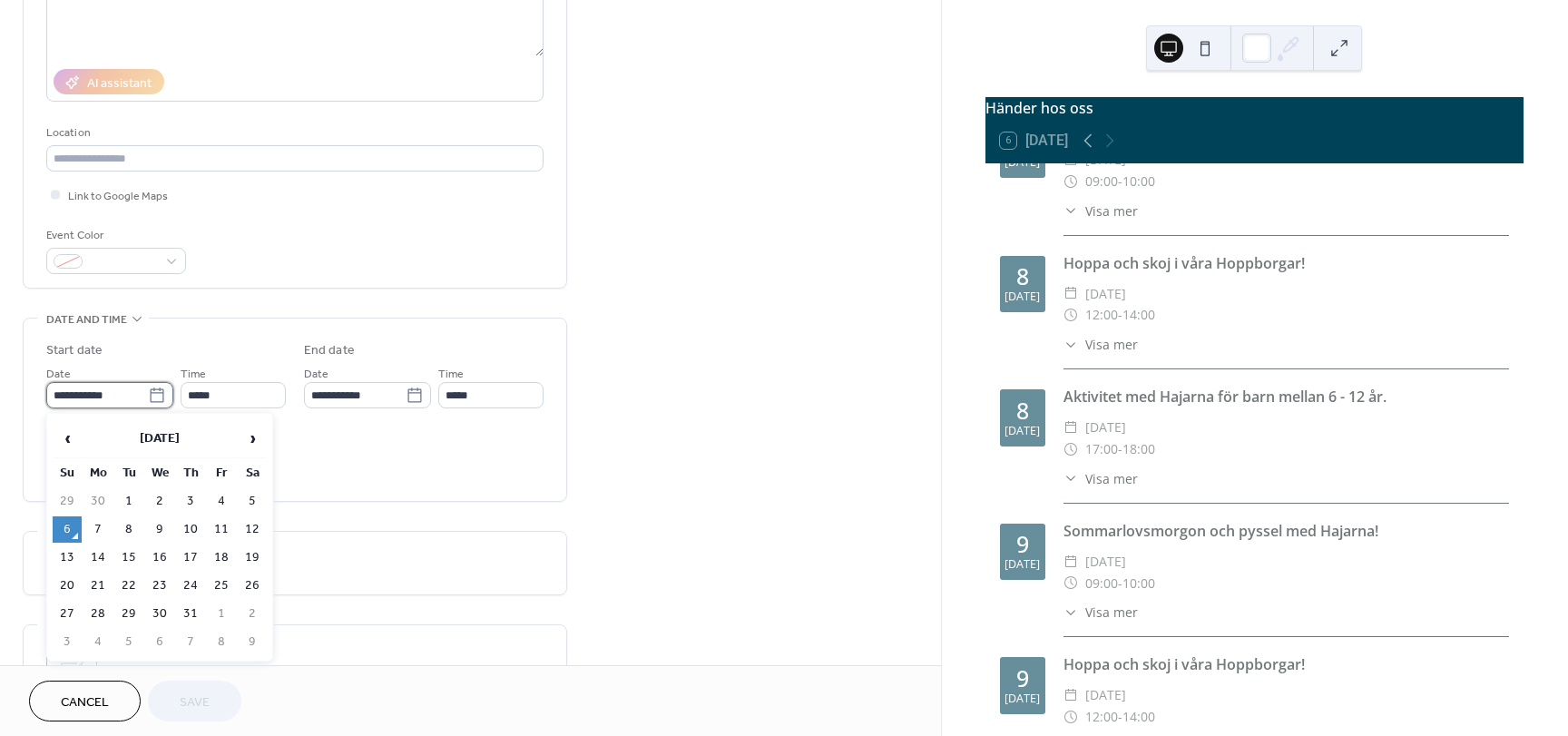 click on "**********" at bounding box center (97, 395) 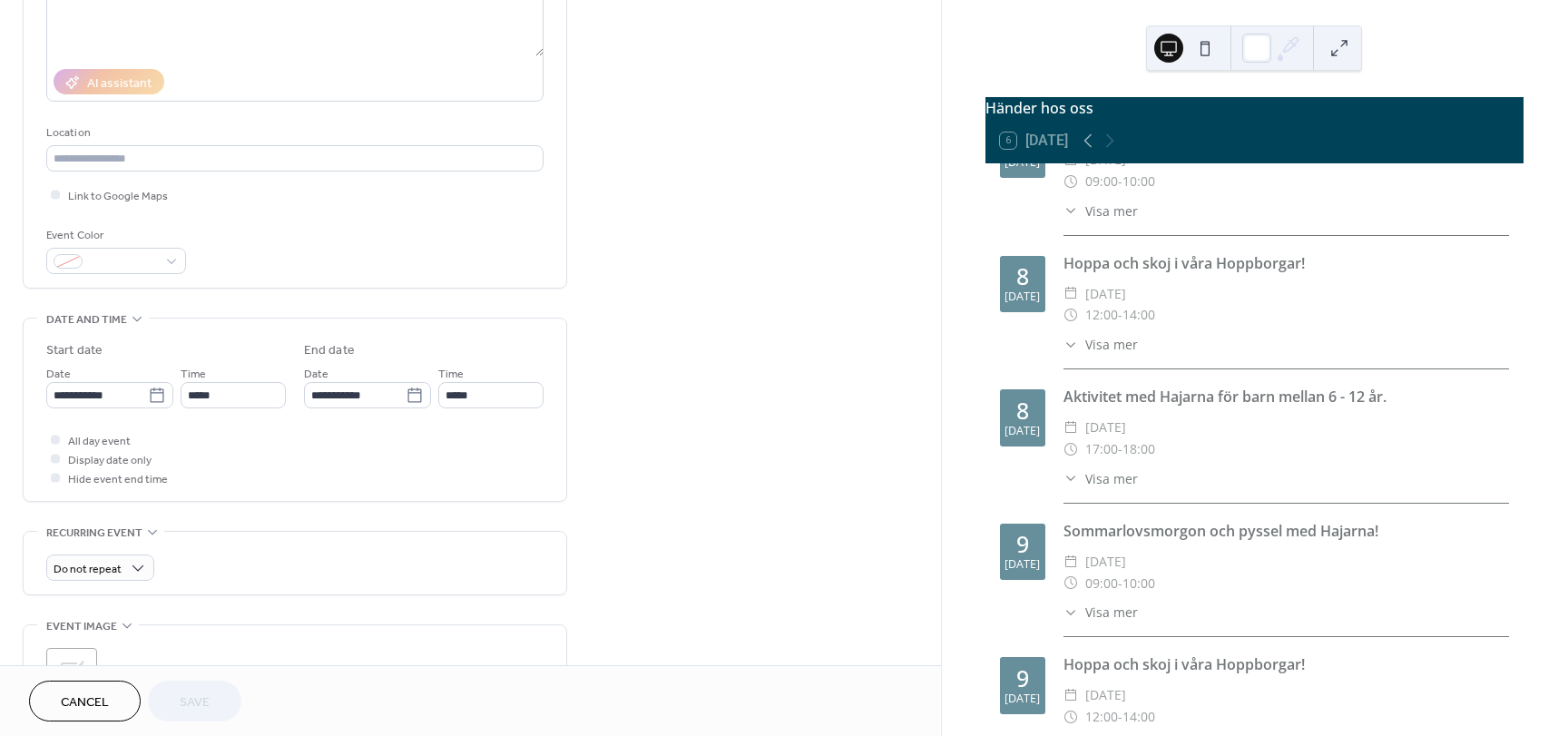 click at bounding box center (1169, 48) 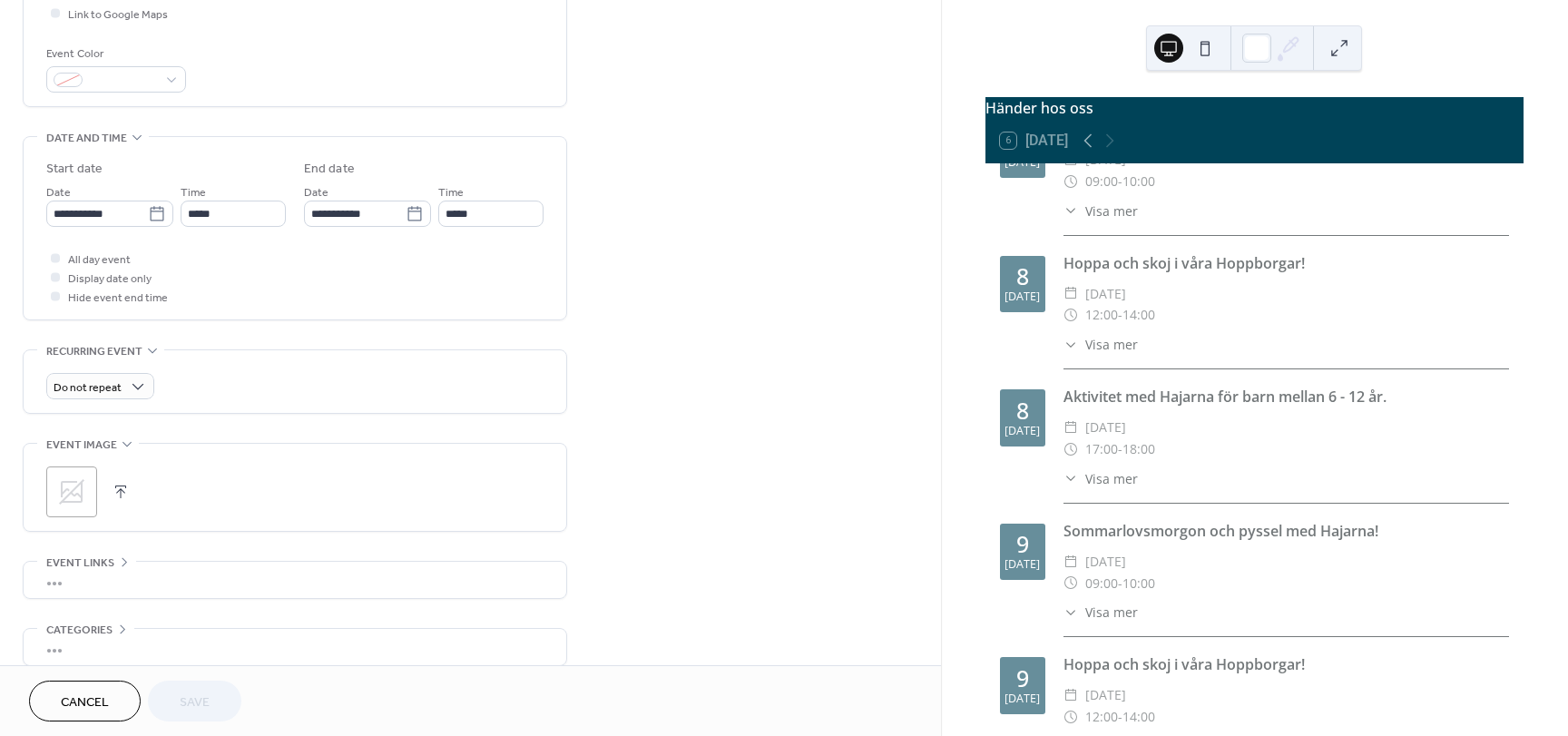 scroll, scrollTop: 0, scrollLeft: 0, axis: both 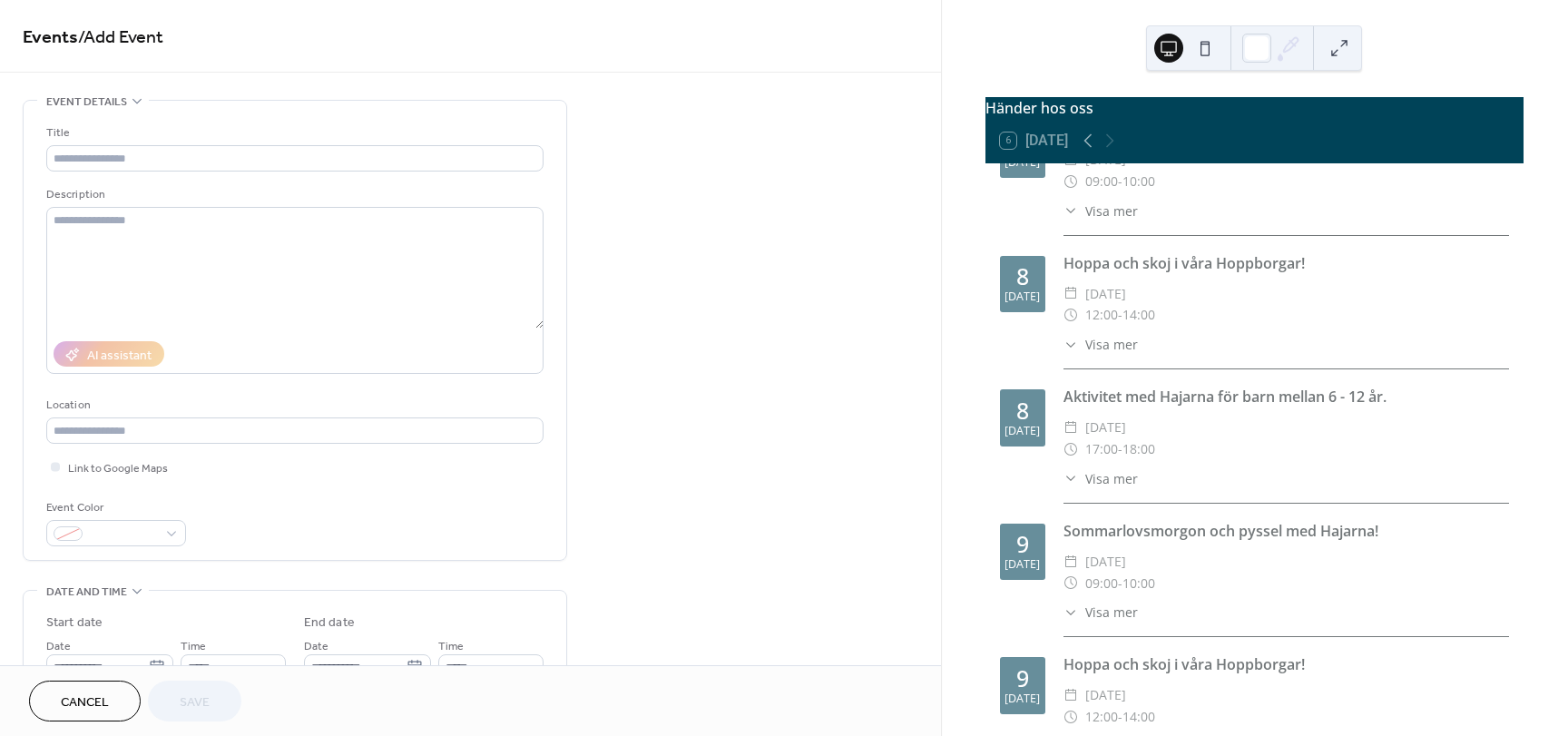 click on "8" at bounding box center (1023, 410) 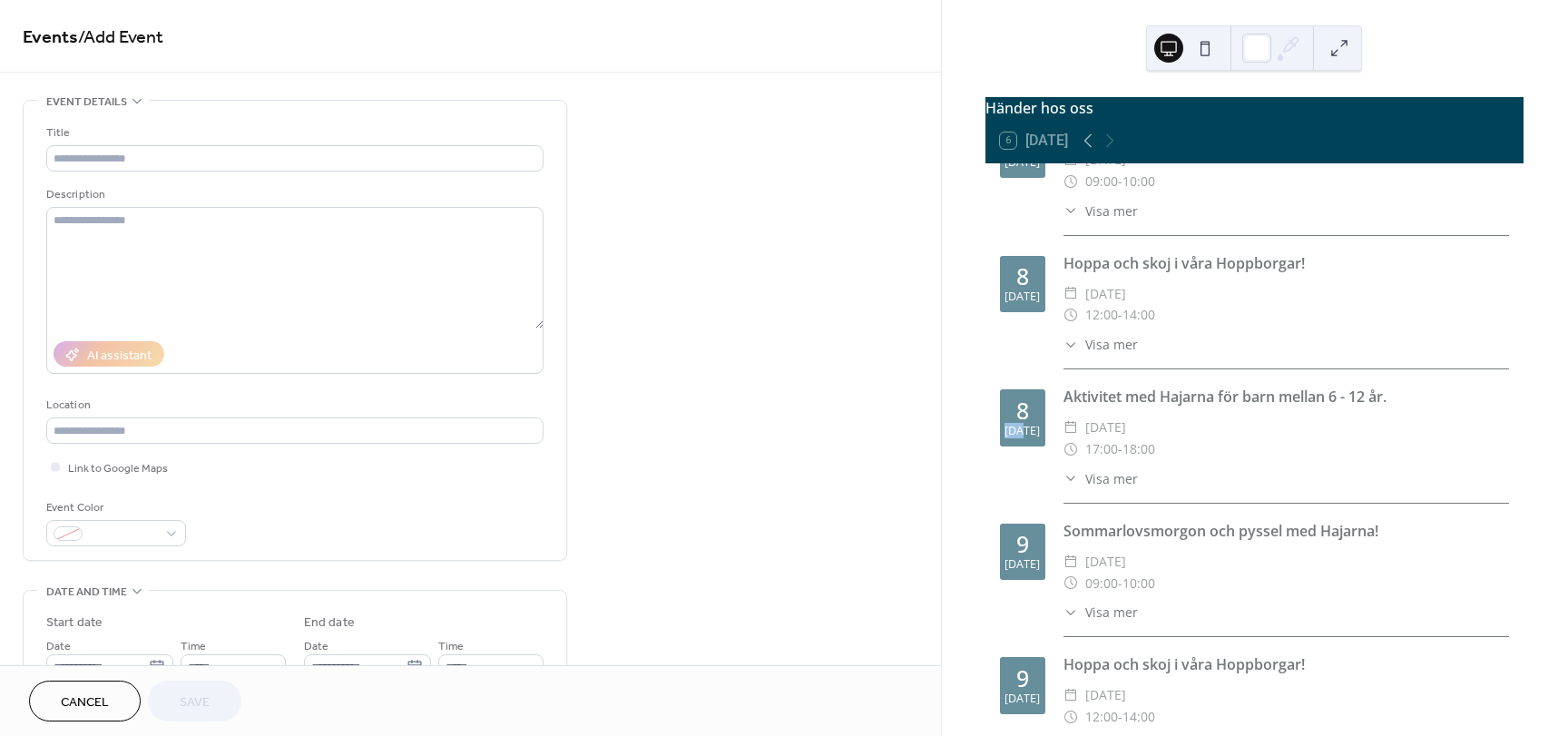 click on "8 jul" at bounding box center (1023, 417) 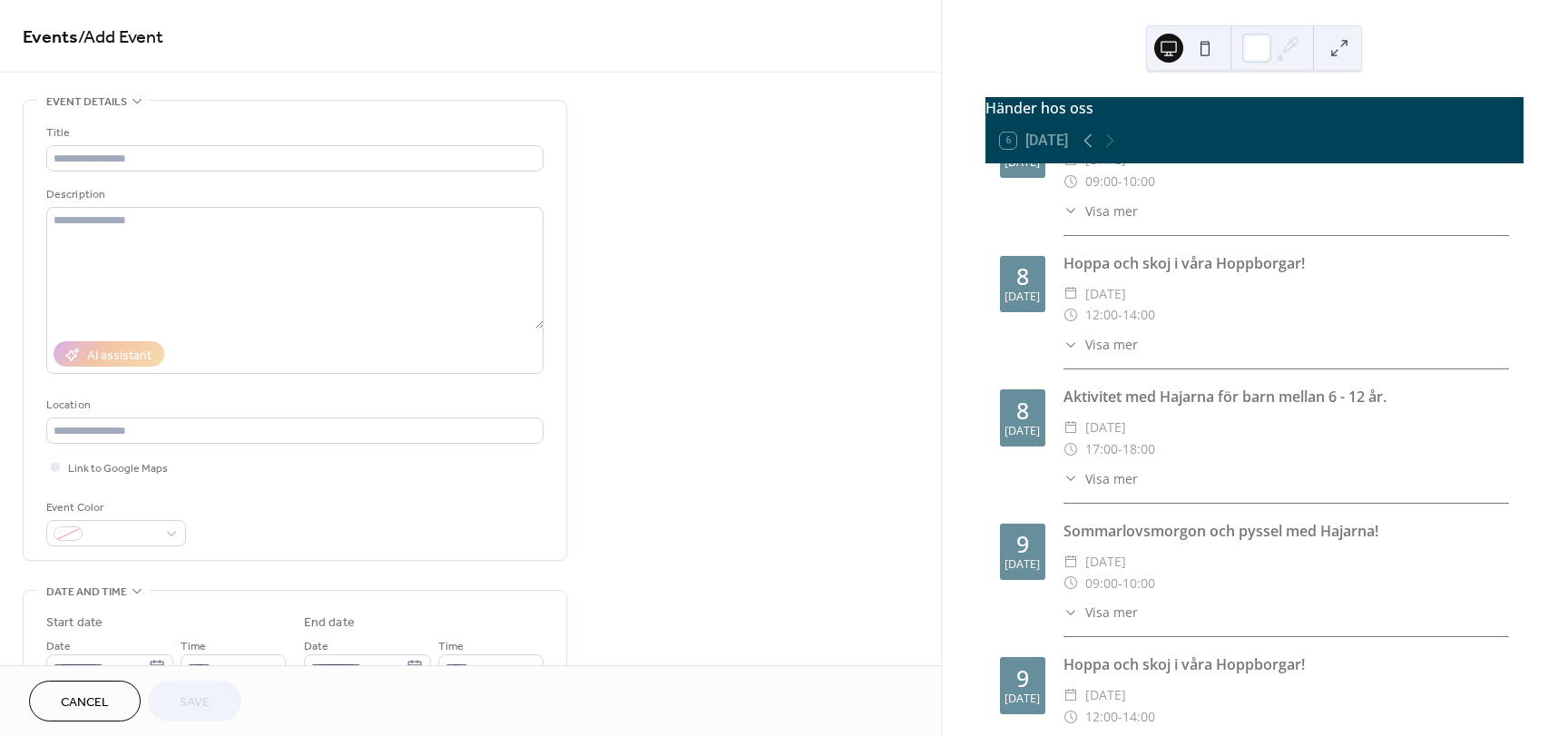 click on "6 jul Sommarlovsmorgon och pyssel med Hajarna! ​ söndag, juli 6, 2025 ​ 09:00 - 10:00 ​ Visa mer Vi tittar på Sommarlovsmorgon och pysslar tillsammans! 6 jul Hoppa och skoj i våra Hoppborgar! ​ söndag, juli 6, 2025 ​ 12:00 - 14:00 ​ Visa mer 7 jul Sommarlovsmorgon och pyssel med Hajarna! ​ måndag, juli 7, 2025 ​ 09:00 - 10:00 ​ Visa mer Vi tittar på Sommarlovsmorgon och pysslar tillsammans! 7 jul Hoppa och skoj i våra Hoppborgar! ​ måndag, juli 7, 2025 ​ 12:00 - 14:00 ​ Visa mer 7 jul Aktivitet med Hajarna för barn mellan 6 - 12 år. ​ måndag, juli 7, 2025 ​ 17:00 - 18:00 ​ Visa mer Vi fiskar krabbor, bygger sandslott, går på skattjakt, spelar kubb, går poängpromenad eller har musikquiz tisdagar, onsdagar, fredagar och lördag. Kolla in anslagstavlan vid receptionen vad som händer den vecka som du besöker oss.  8 jul Sommarlovsmorgon och pyssel med Hajarna! ​ tisdag, juli 8, 2025 ​ 09:00 - 10:00 ​ Visa mer 8 jul Hoppa och skoj i våra Hoppborgar! ​ ​ - 8" at bounding box center (1254, 5133) 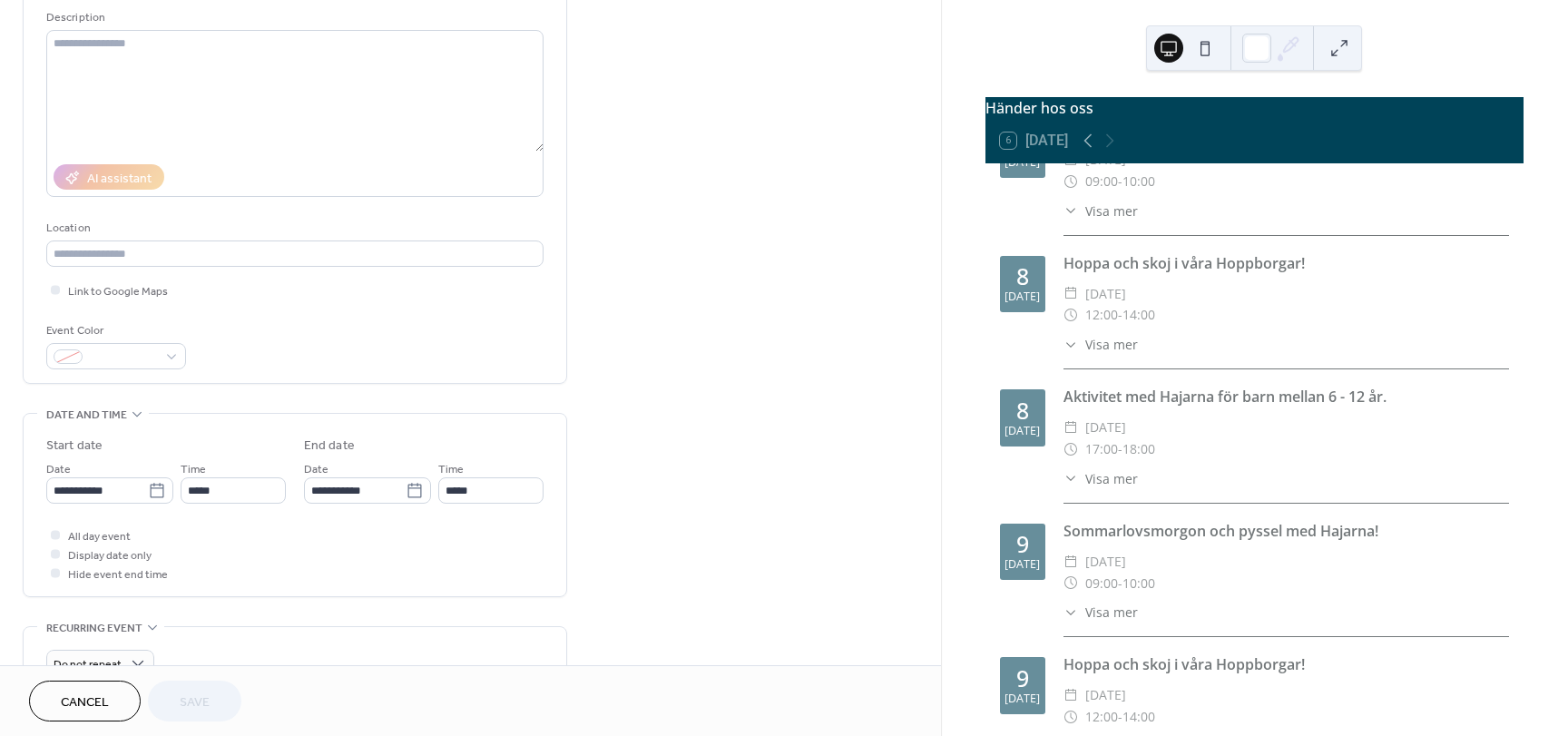 scroll, scrollTop: 0, scrollLeft: 0, axis: both 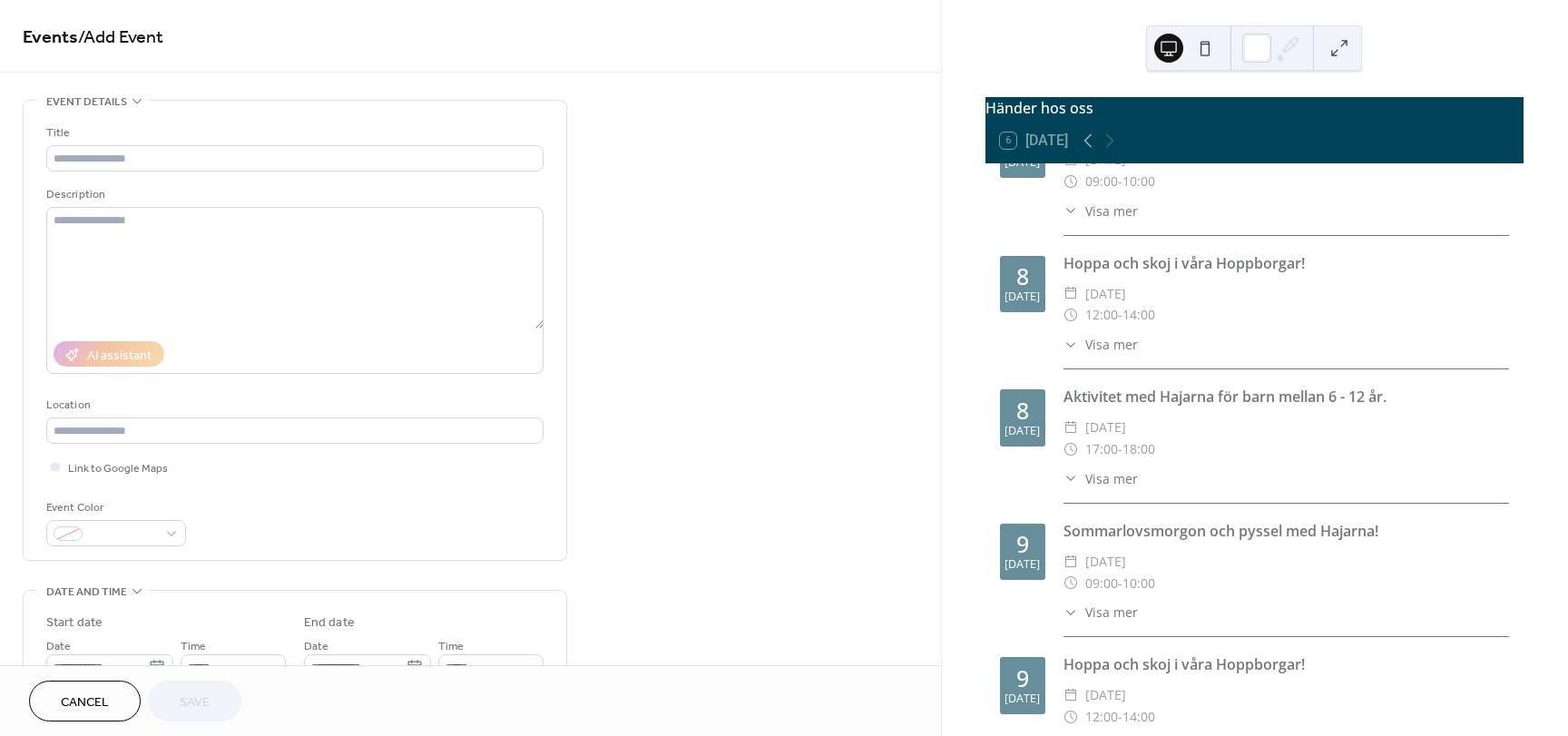 click on "Händer hos oss 6 Idag 6 jul Sommarlovsmorgon och pyssel med Hajarna! ​ söndag, juli 6, 2025 ​ 09:00 - 10:00 ​ Visa mer Vi tittar på Sommarlovsmorgon och pysslar tillsammans! 6 jul Hoppa och skoj i våra Hoppborgar! ​ söndag, juli 6, 2025 ​ 12:00 - 14:00 ​ Visa mer 7 jul Sommarlovsmorgon och pyssel med Hajarna! ​ måndag, juli 7, 2025 ​ 09:00 - 10:00 ​ Visa mer Vi tittar på Sommarlovsmorgon och pysslar tillsammans! 7 jul Hoppa och skoj i våra Hoppborgar! ​ måndag, juli 7, 2025 ​ 12:00 - 14:00 ​ Visa mer 7 jul Aktivitet med Hajarna för barn mellan 6 - 12 år. ​ måndag, juli 7, 2025 ​ 17:00 - 18:00 ​ Visa mer Vi fiskar krabbor, bygger sandslott, går på skattjakt, spelar kubb, går poängpromenad eller har musikquiz tisdagar, onsdagar, fredagar och lördag. Kolla in anslagstavlan vid receptionen vad som händer den vecka som du besöker oss.  8 jul Sommarlovsmorgon och pyssel med Hajarna! ​ tisdag, juli 8, 2025 ​ 09:00 - 10:00 ​ Visa mer 8 jul ​ ​ 12:00 - 14:00 8" at bounding box center [1254, 368] 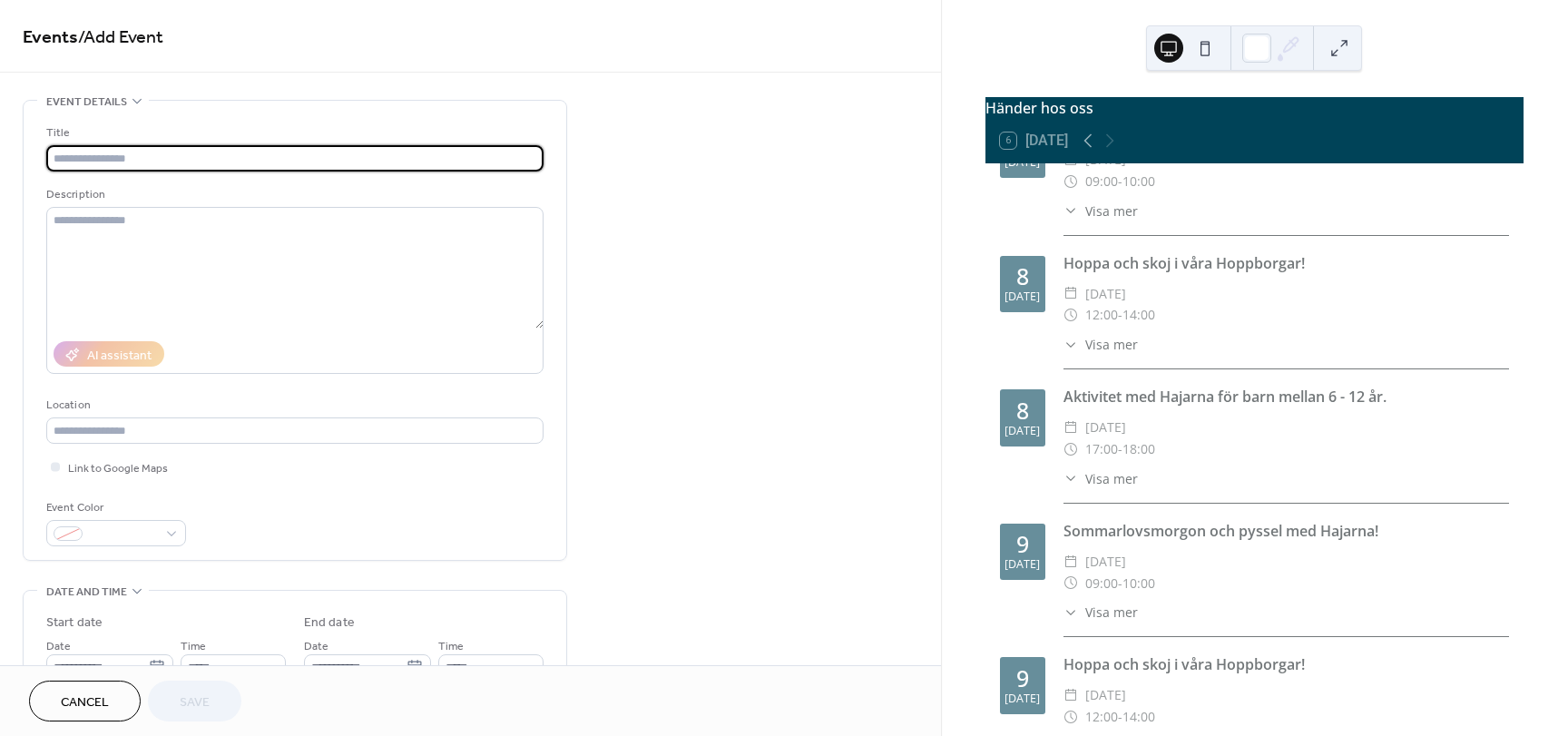 click at bounding box center (295, 158) 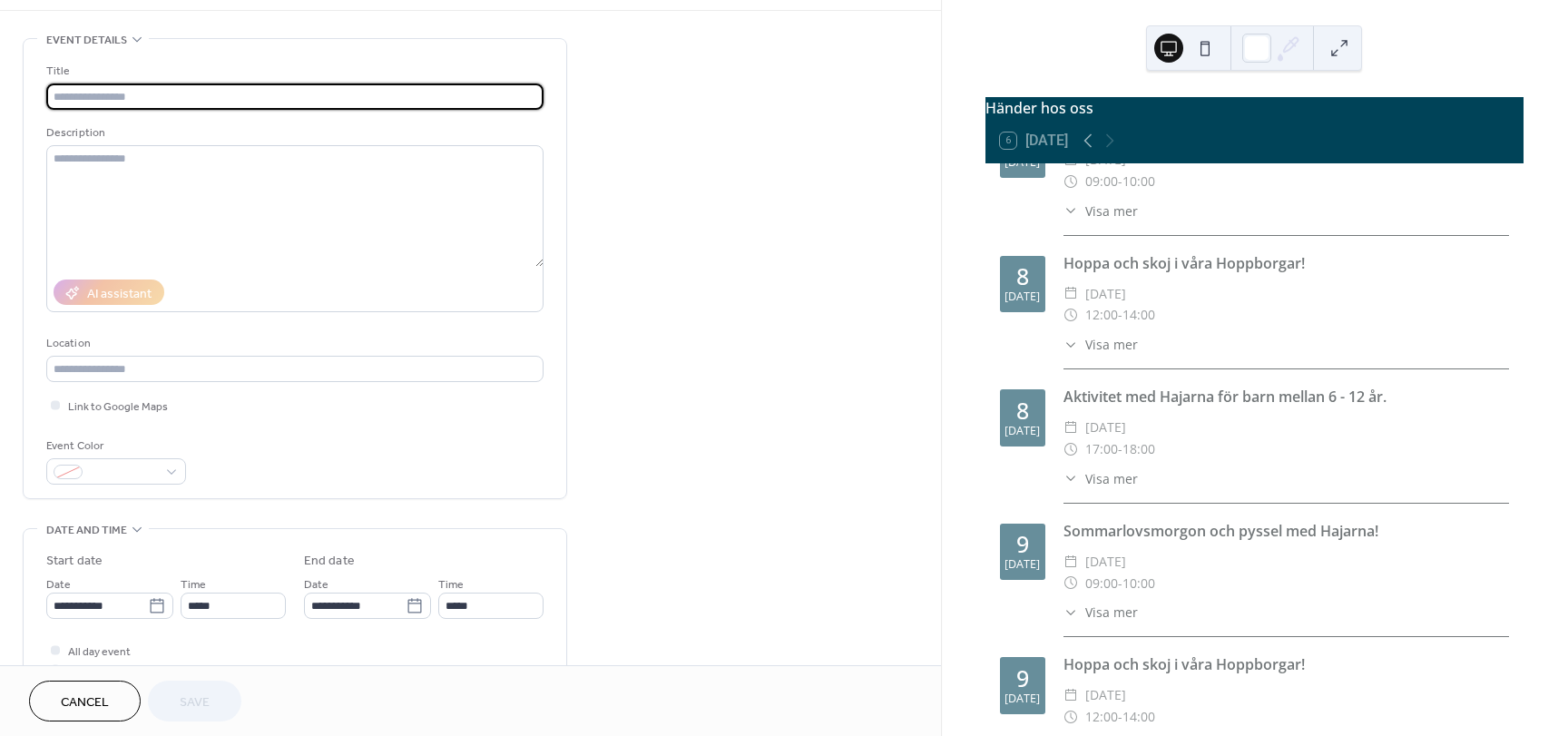 scroll, scrollTop: 363, scrollLeft: 0, axis: vertical 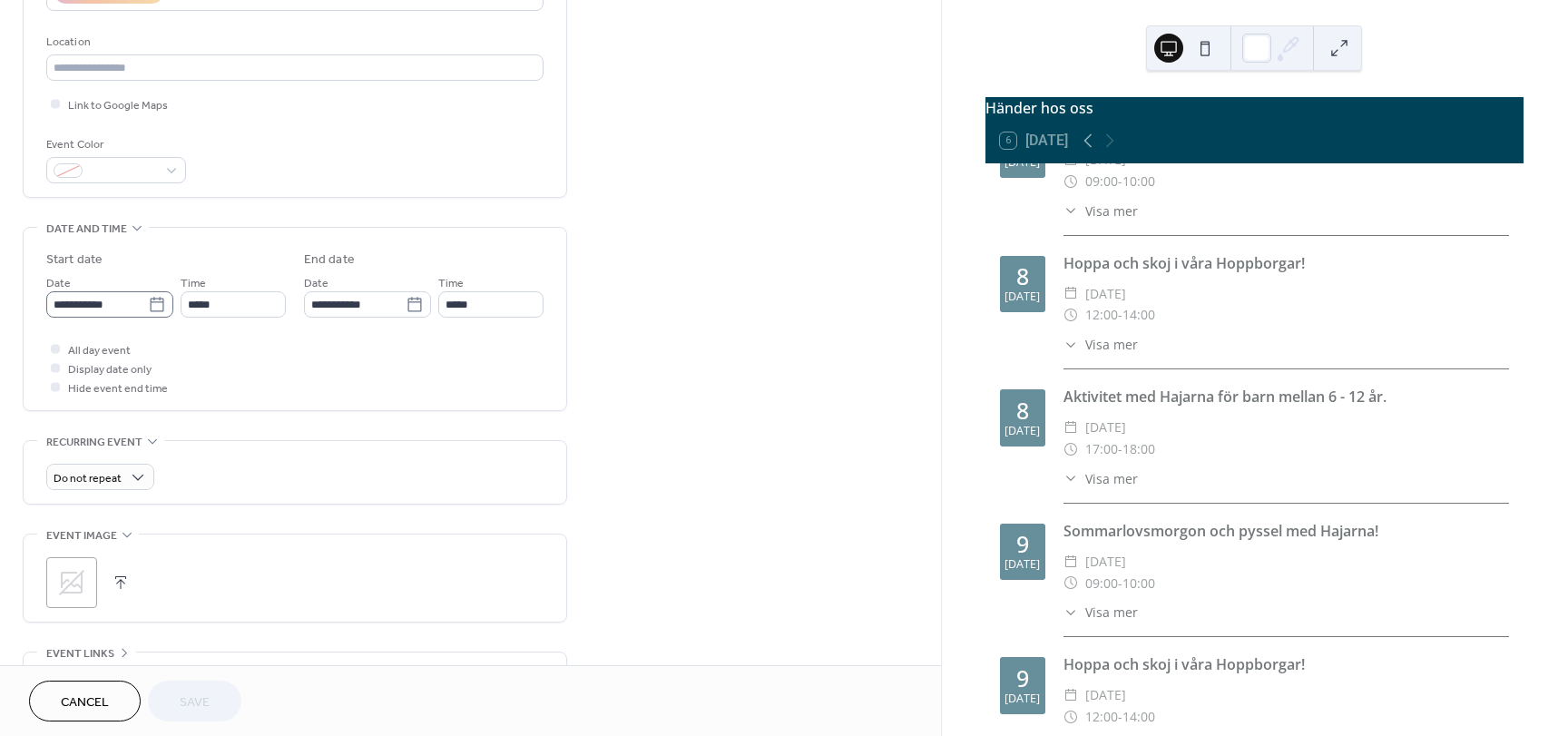 click 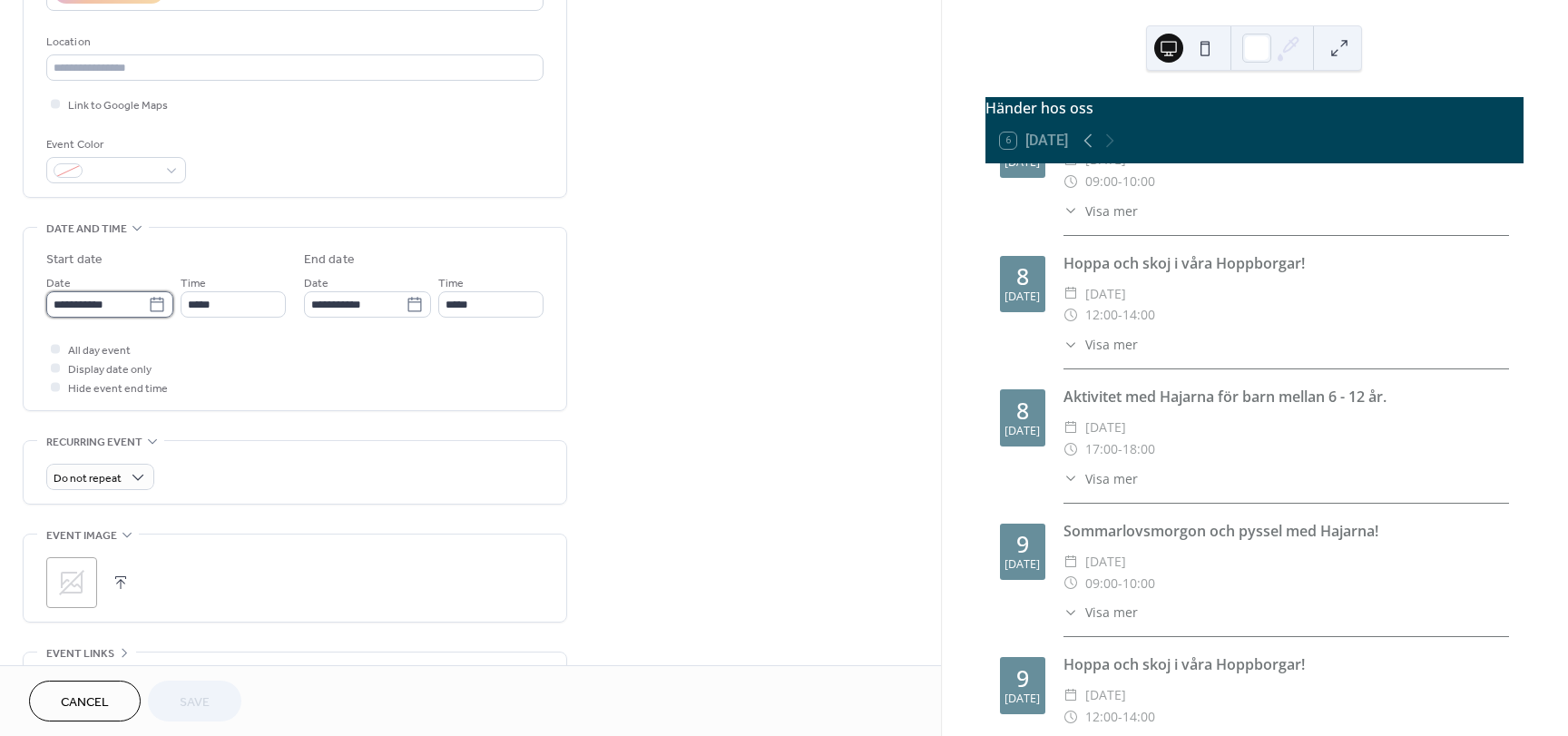 click on "**********" at bounding box center [97, 304] 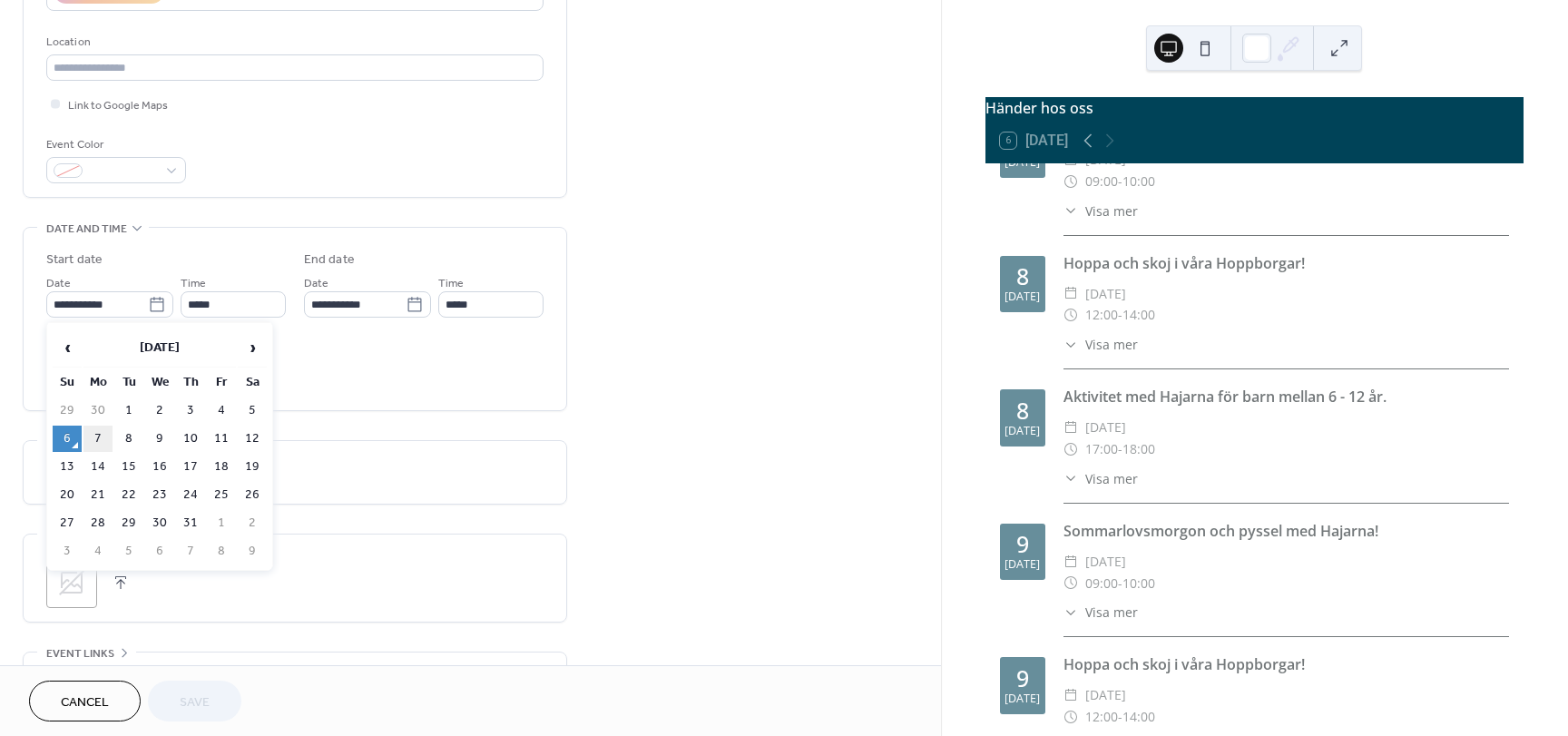 click on "7" at bounding box center (98, 438) 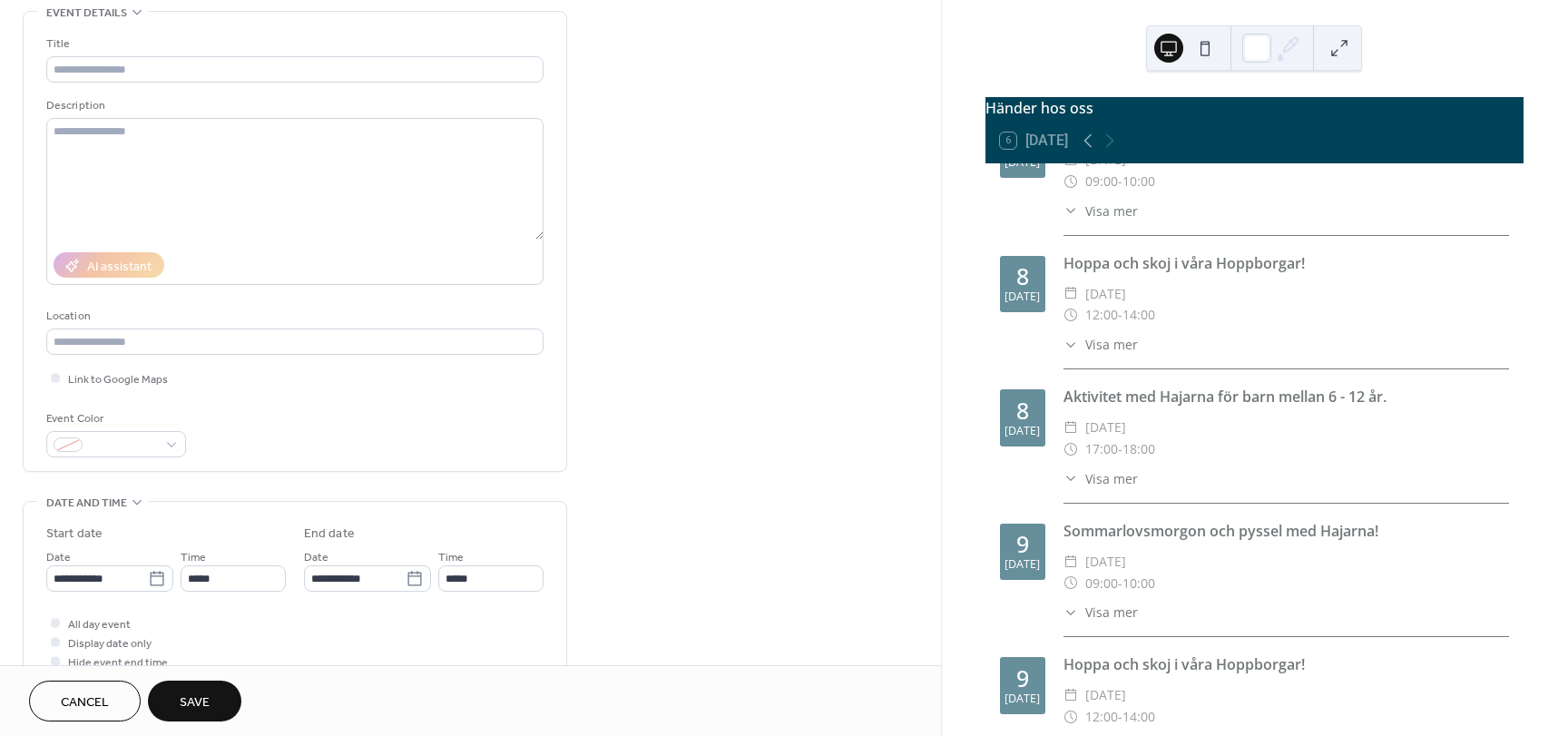 scroll, scrollTop: 0, scrollLeft: 0, axis: both 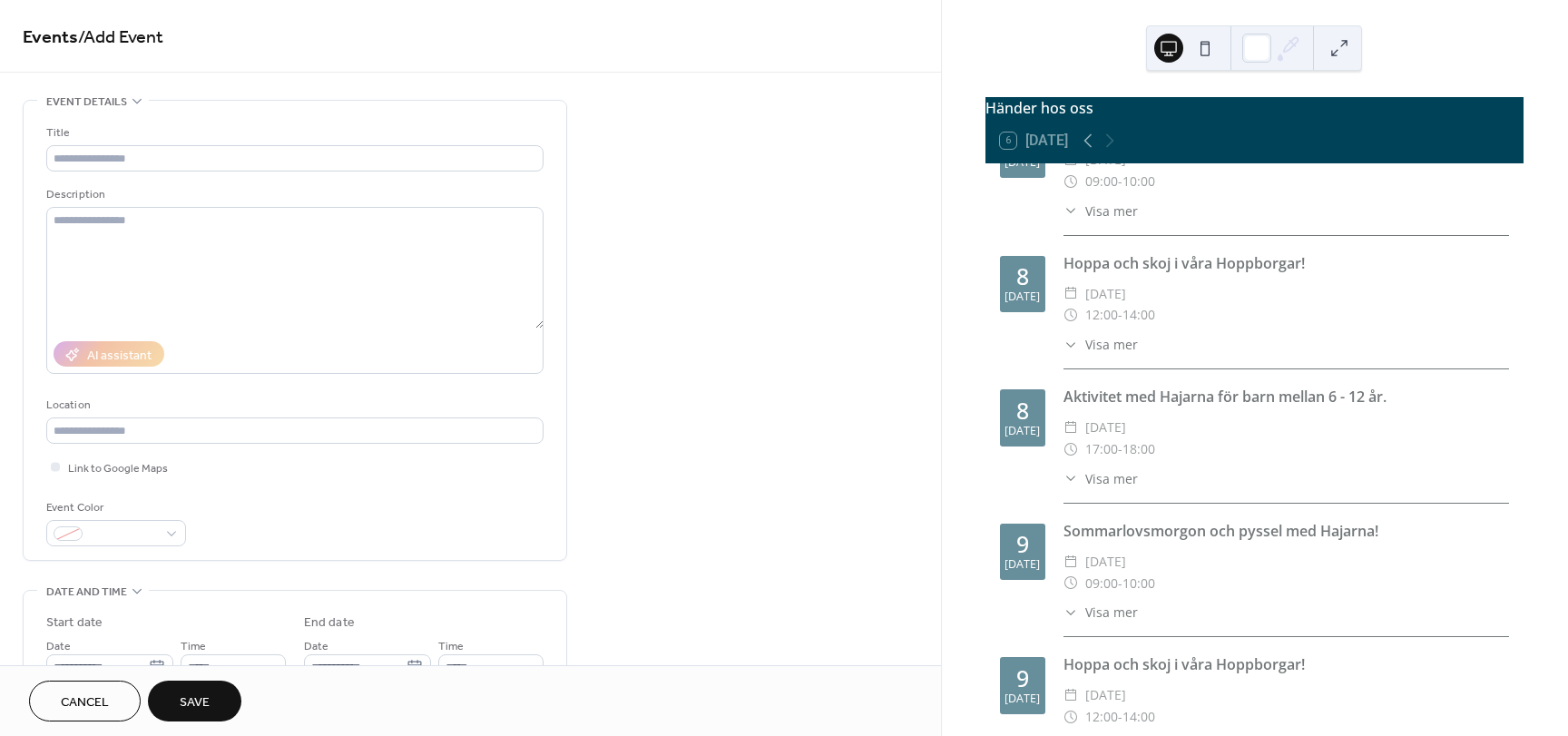 click on "[DATE]" at bounding box center (1022, 431) 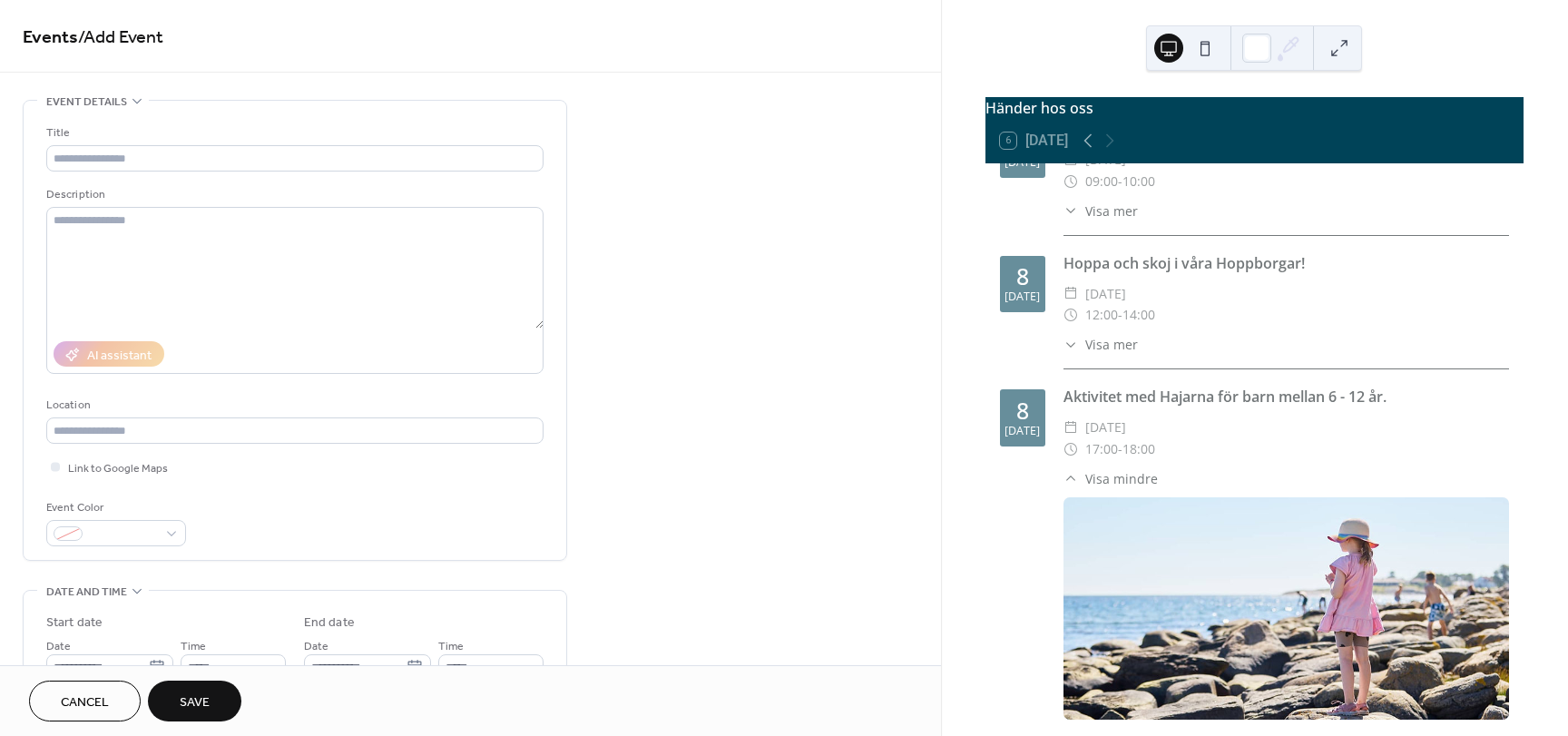 click at bounding box center (1169, 48) 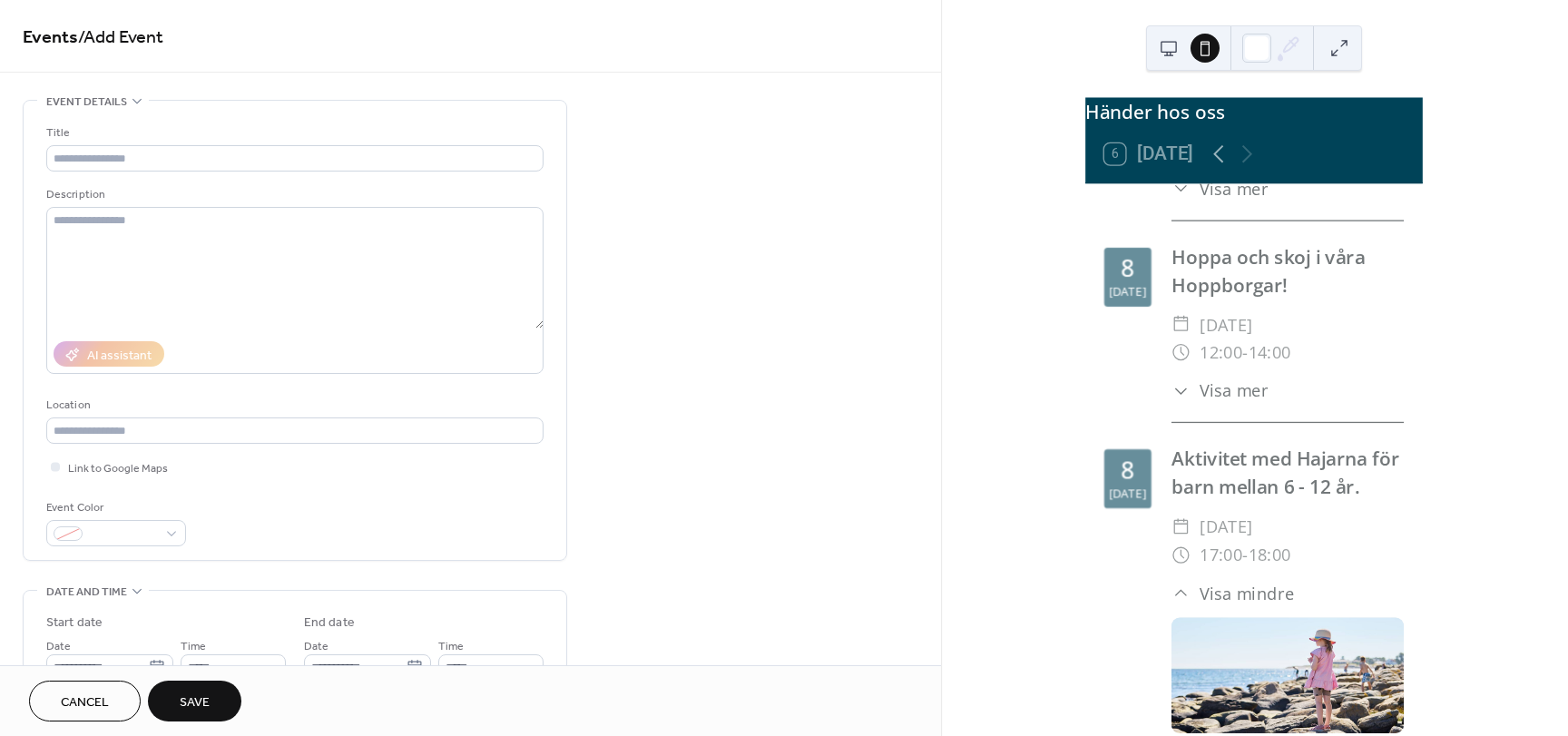 click at bounding box center (1205, 48) 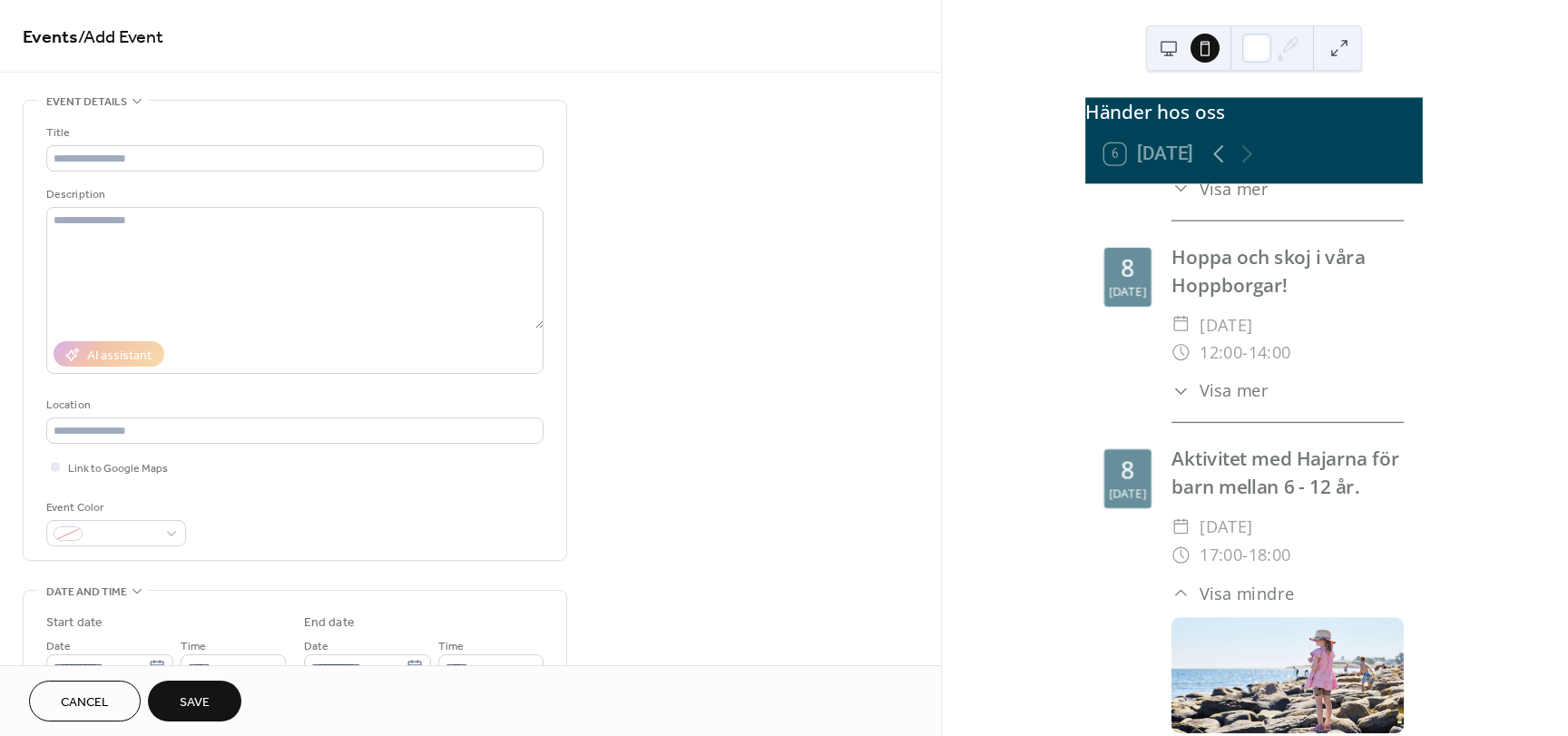 click at bounding box center (1169, 48) 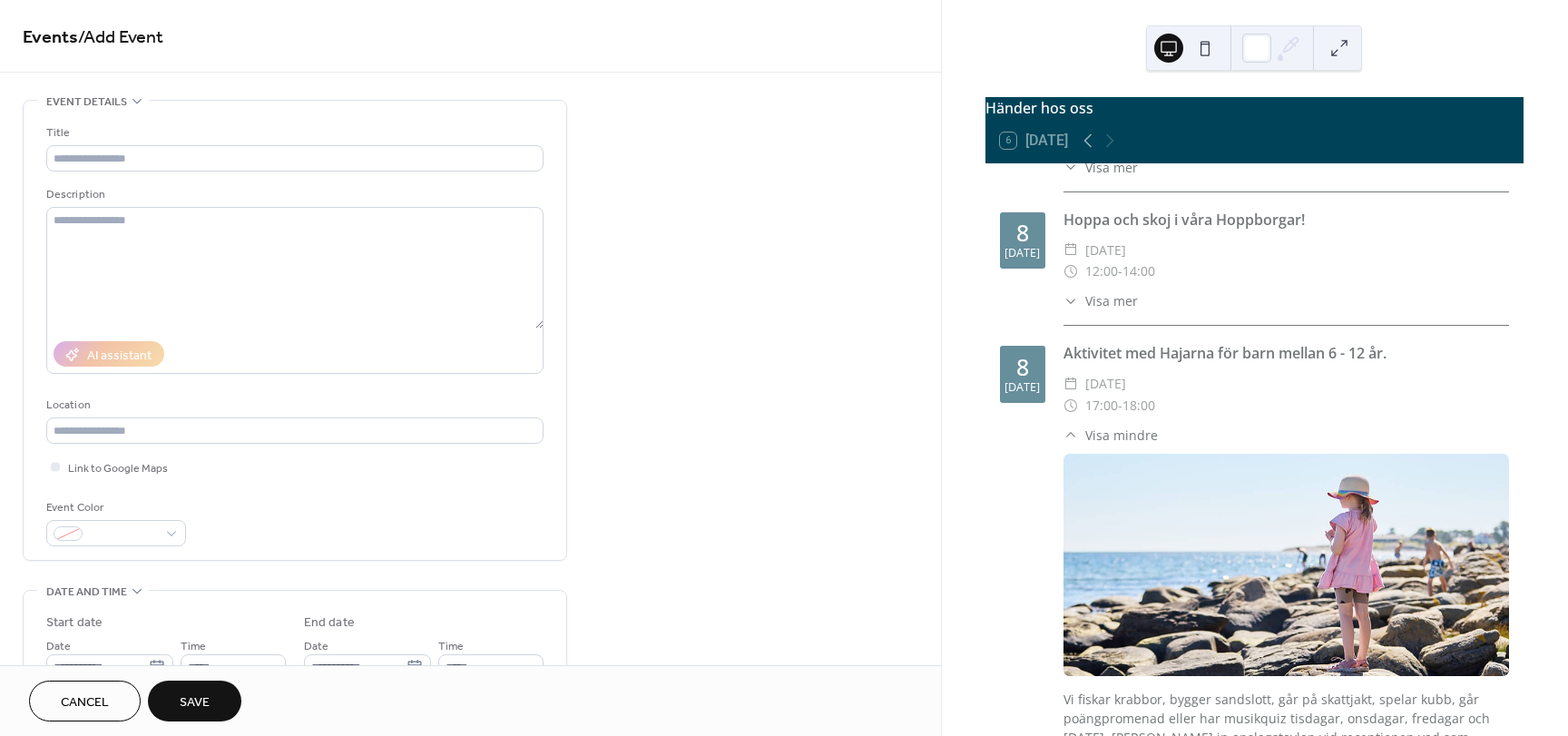 click on "Cancel" at bounding box center (84, 701) 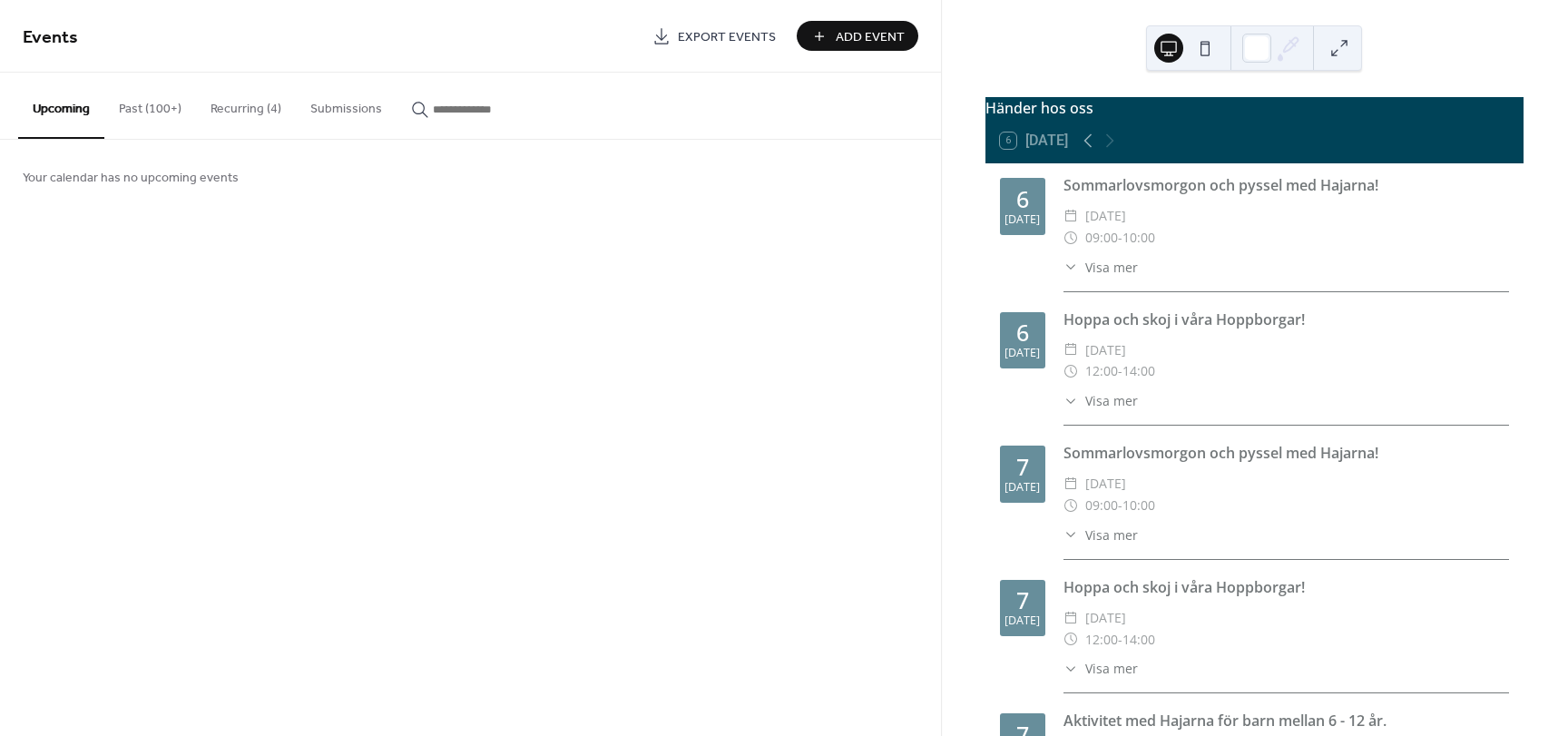 scroll, scrollTop: 0, scrollLeft: 0, axis: both 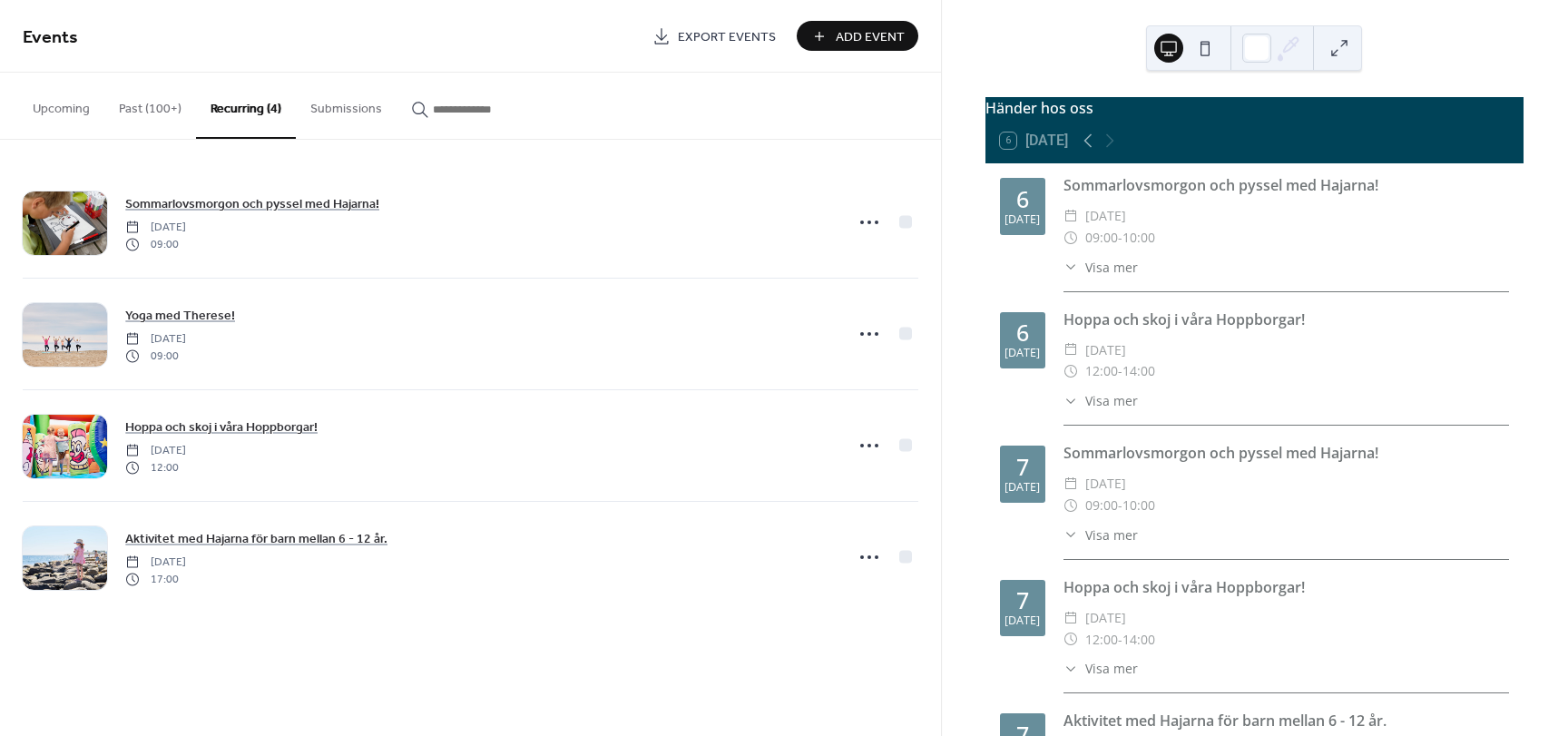 click on "Past  (100+)" at bounding box center [150, 104] 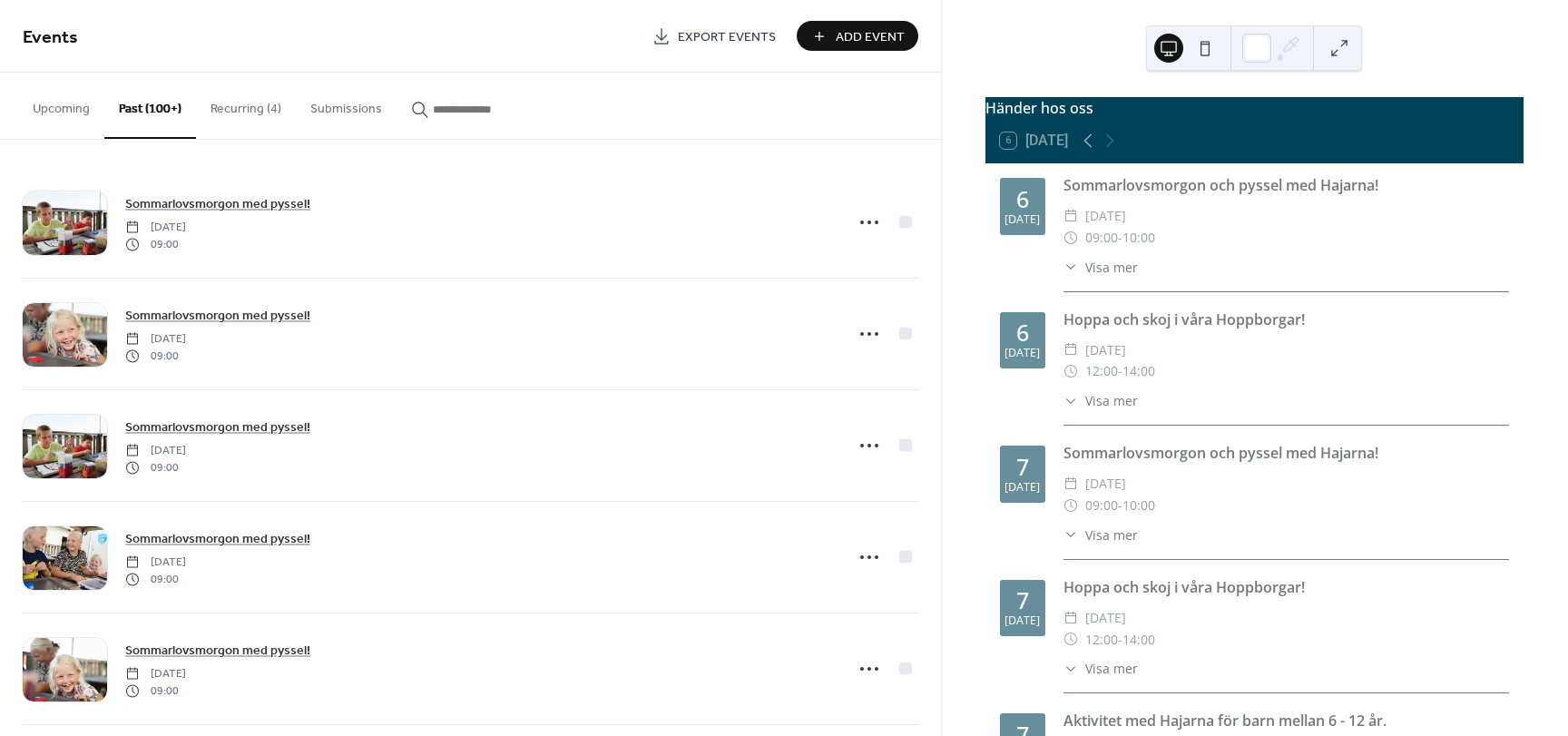 click on "Recurring  (4)" at bounding box center (246, 104) 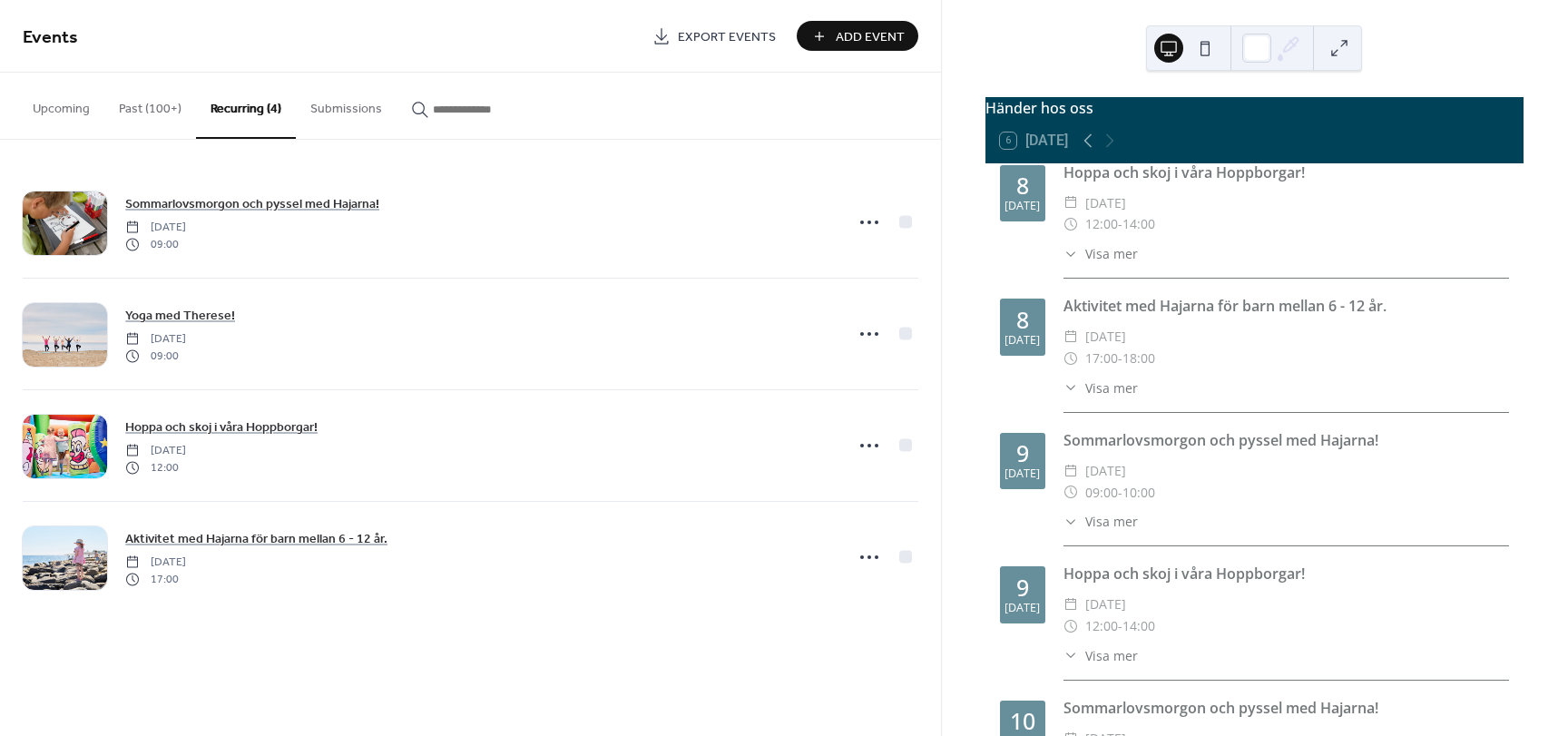 scroll, scrollTop: 726, scrollLeft: 0, axis: vertical 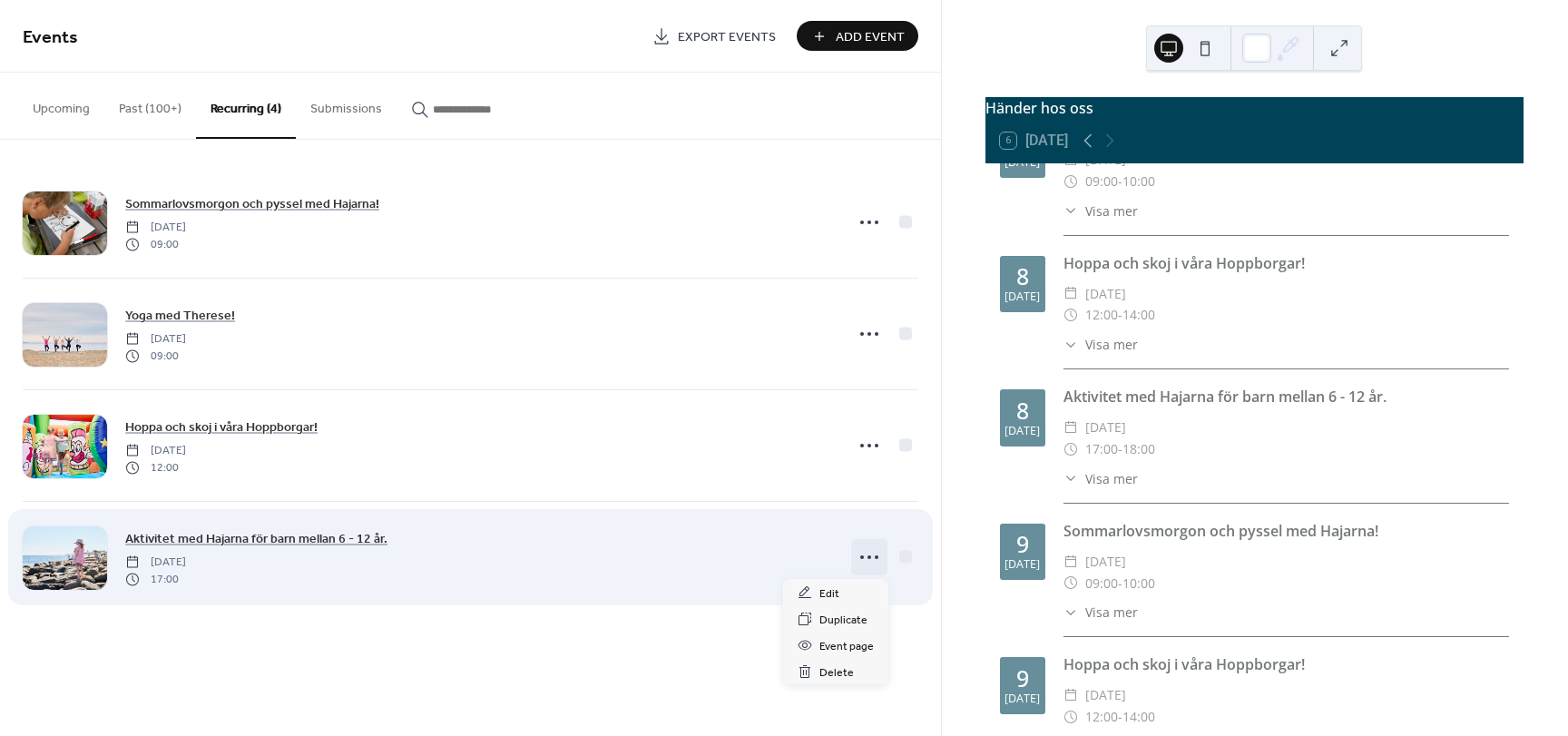 click 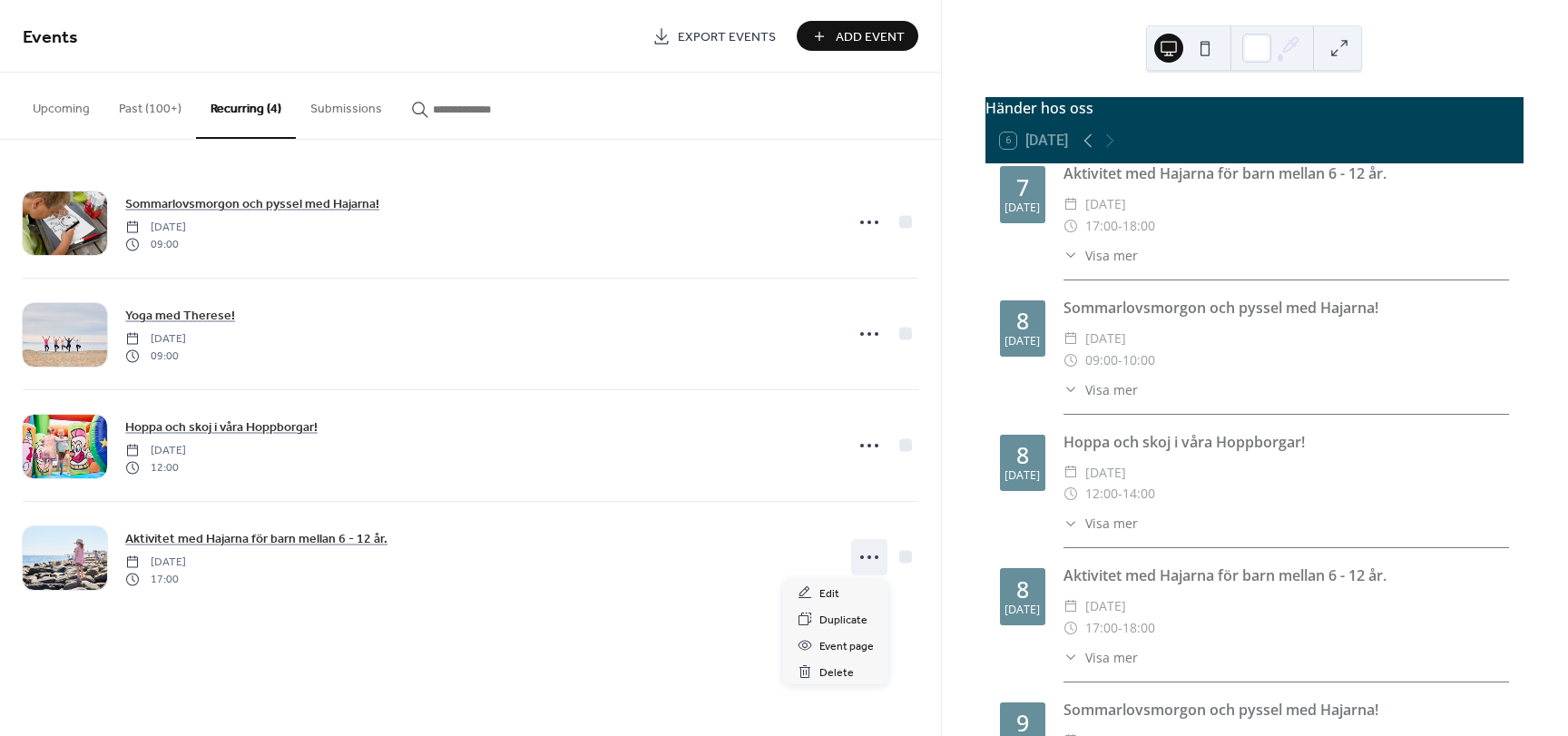 scroll, scrollTop: 545, scrollLeft: 0, axis: vertical 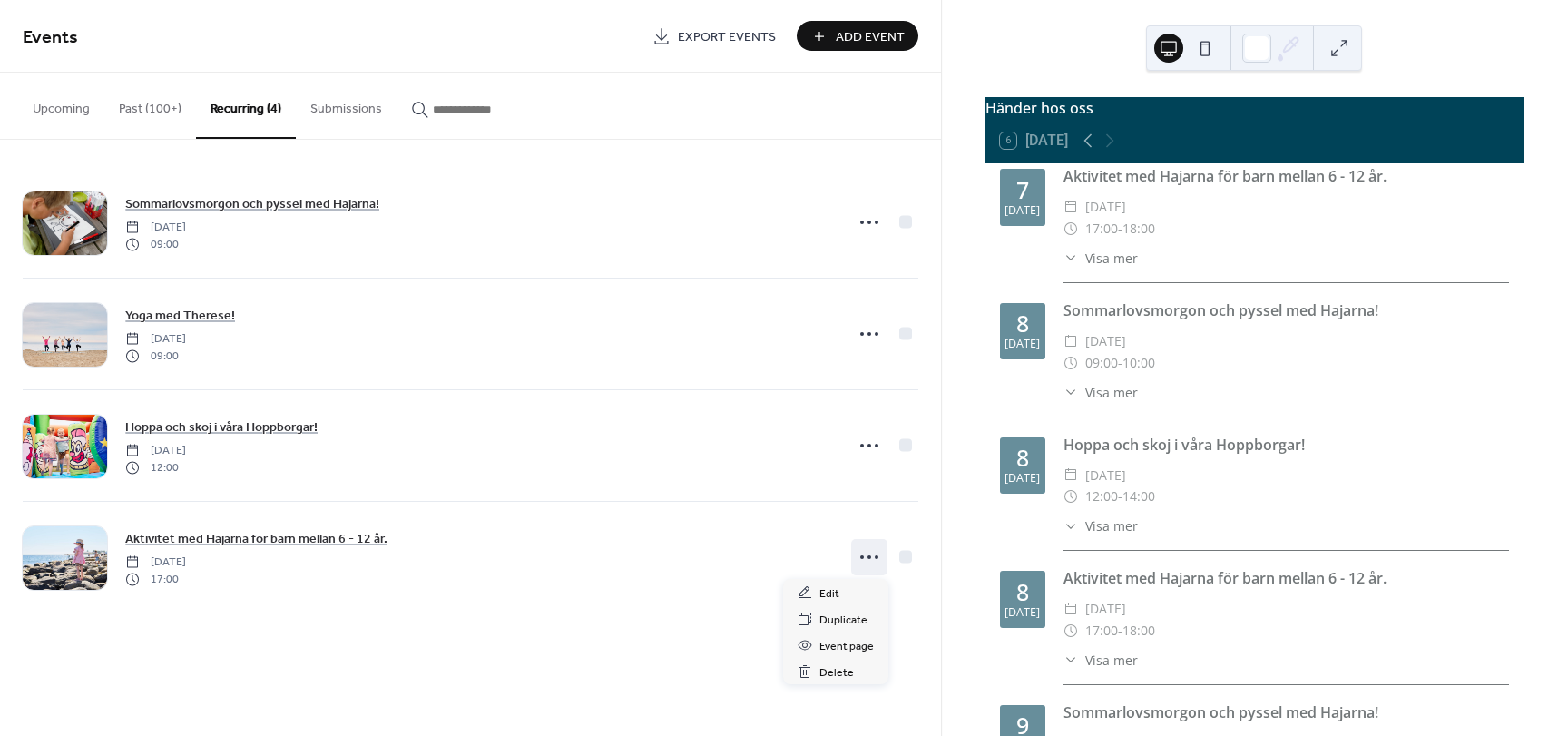 click on "Events Export Events Add Event Upcoming  Past  (100+) Recurring  (4) Submissions  Your calendar has no upcoming events Sommarlovsmorgon med pyssel! Sunday, August 4, 2024 09:00 Sommarlovsmorgon med pyssel! Saturday, August 3, 2024 09:00 Sommarlovsmorgon med pyssel! Friday, August 2, 2024 09:00 Sommarlovsmorgon med pyssel! Thursday, August 1, 2024 09:00 Sommarlovsmorgon med pyssel! Wednesday, July 31, 2024 09:00 Sommarlovsmorgon med pyssel! Tuesday, July 30, 2024 09:00 Sommarlovsmorgon med pyssel! Monday, July 29, 2024 09:00 Sommarlovsmorgon med pyssel! Sunday, July 28, 2024 09:00 Yoga med Therese på stranden Saturday, July 27, 2024 09:00 Sommarlovsmorgon med pyssel! Saturday, July 27, 2024 09:00 Sommarlovsmorgon med pyssel! Friday, July 26, 2024 09:00 Sommarlovsmorgon med pyssel! Thursday, July 25, 2024 09:00 Sommarlovsmorgon med pyssel! Wednesday, July 24, 2024 09:00 Sommarlovsmorgon med pyssel! Tuesday, July 23, 2024 09:00 Sommarlovsmorgon med pyssel! Monday, July 22, 2024 09:00 Sunday, July 21, 2024 09:00" at bounding box center [470, 368] 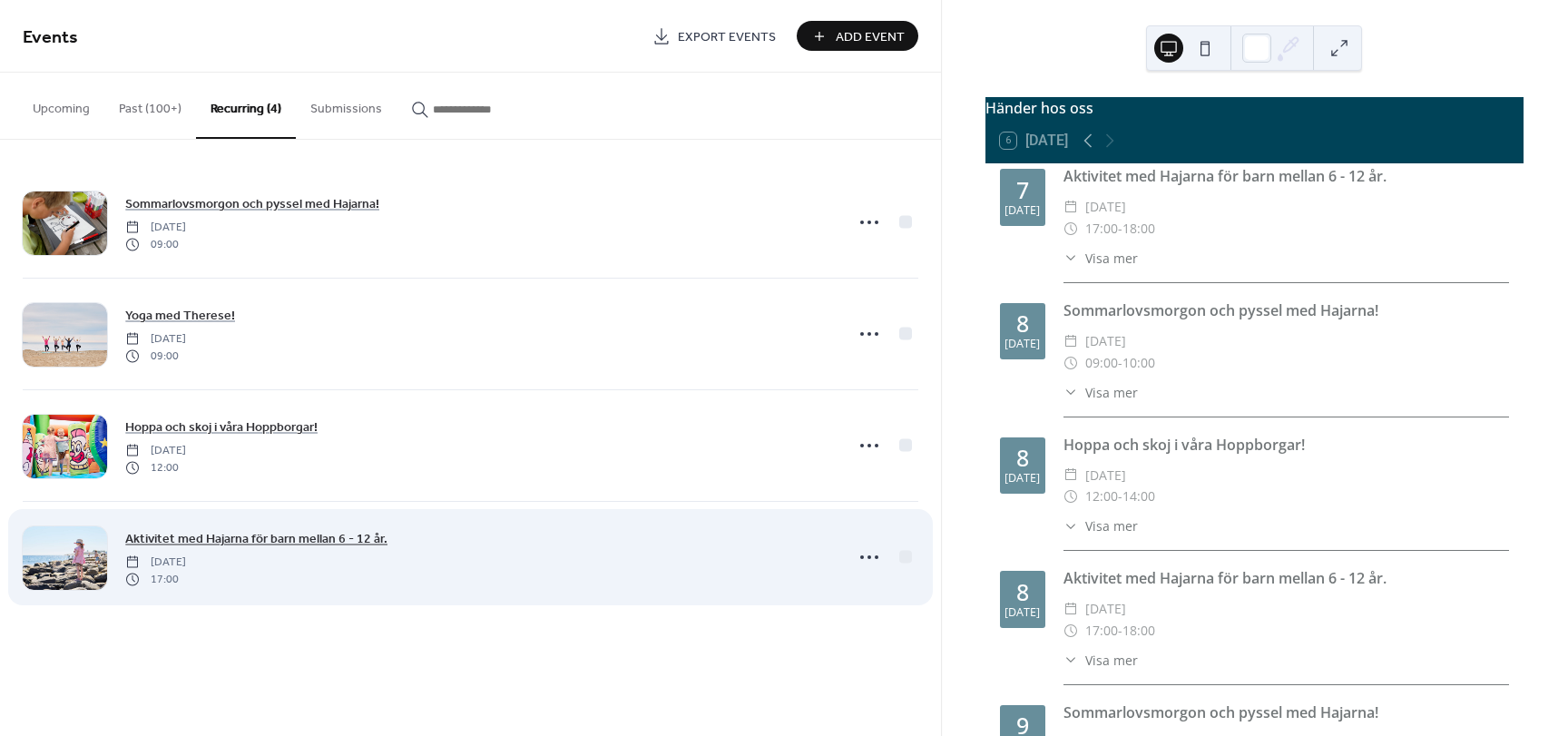 click on "Aktivitet med Hajarna för barn mellan 6 - 12 år." at bounding box center [256, 539] 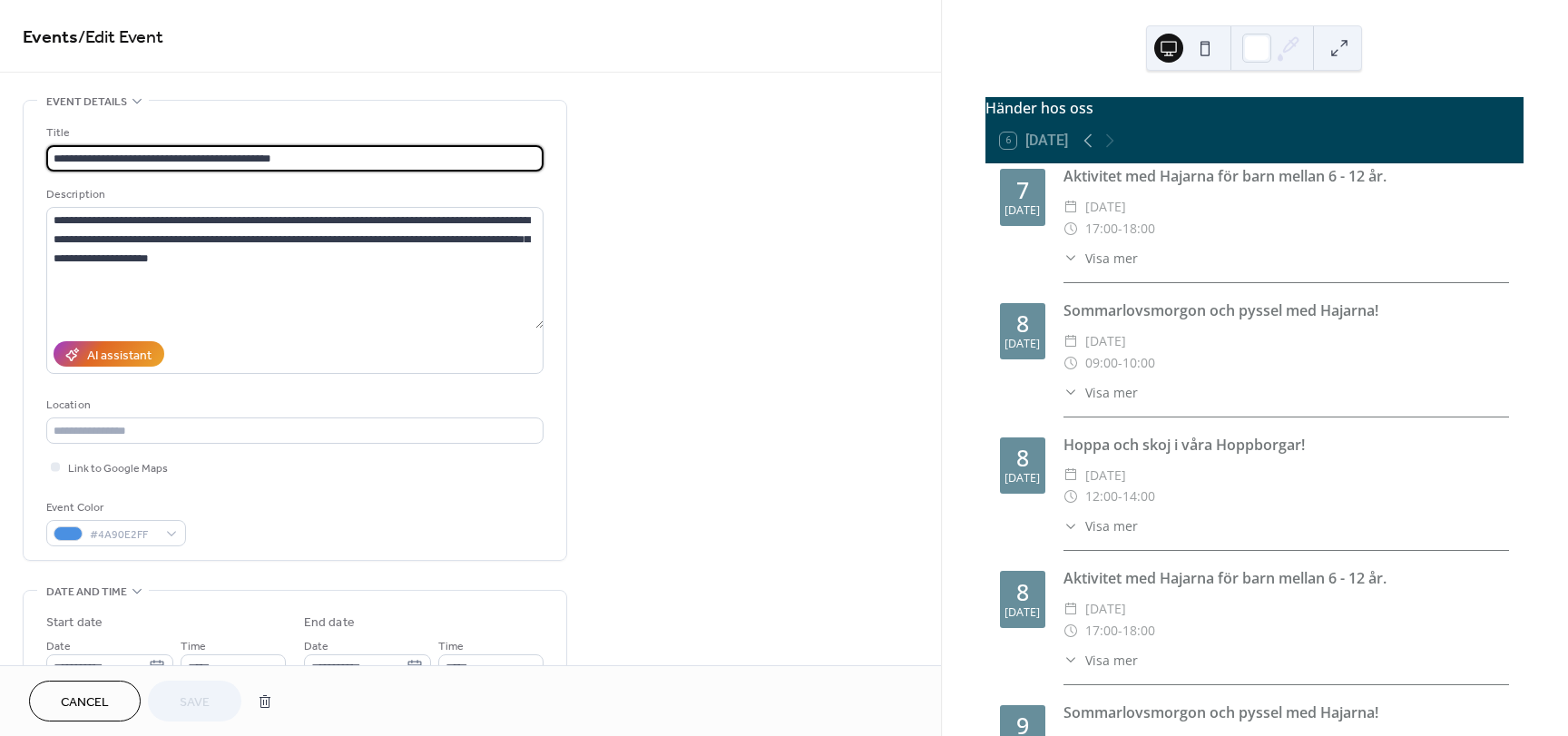 type on "**********" 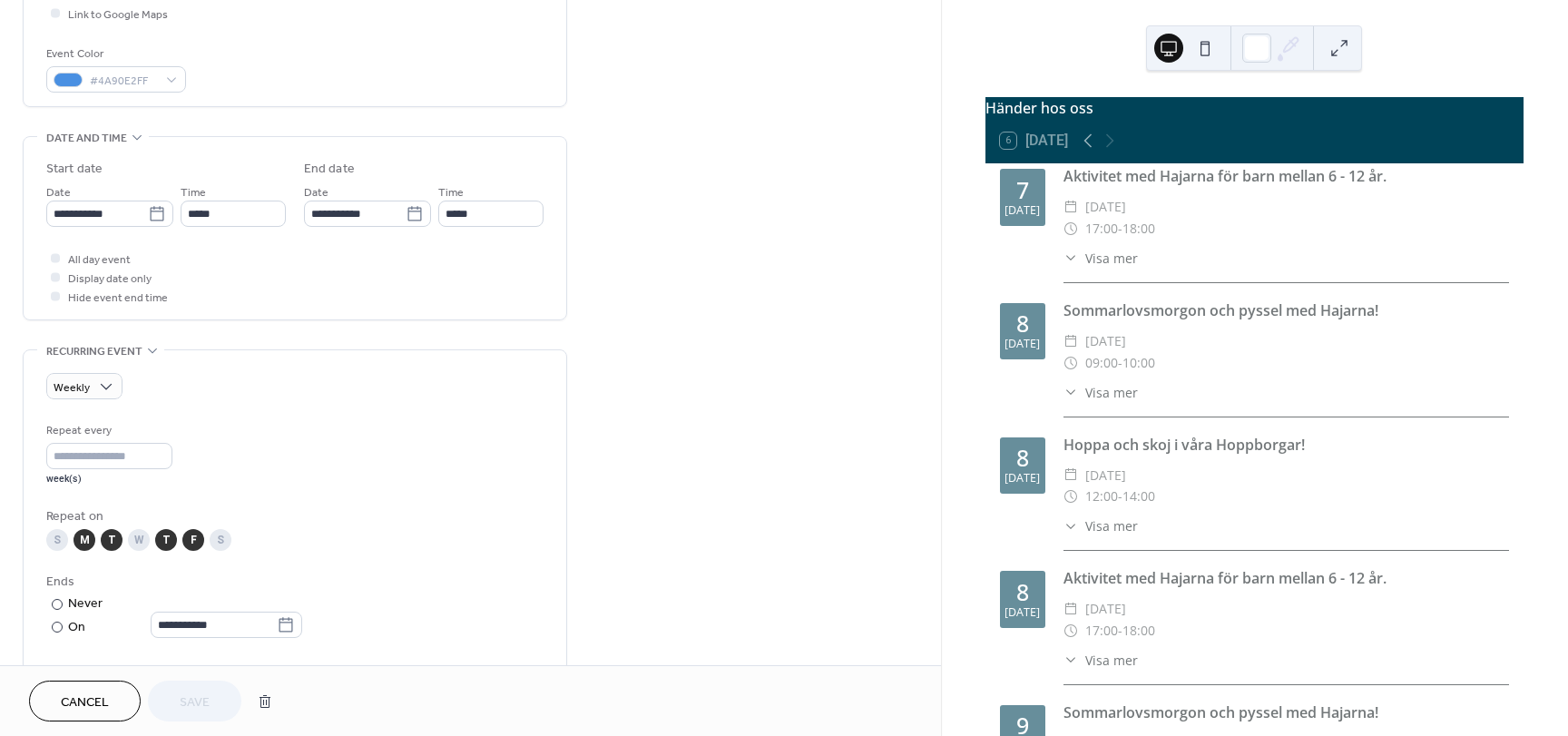 scroll, scrollTop: 848, scrollLeft: 0, axis: vertical 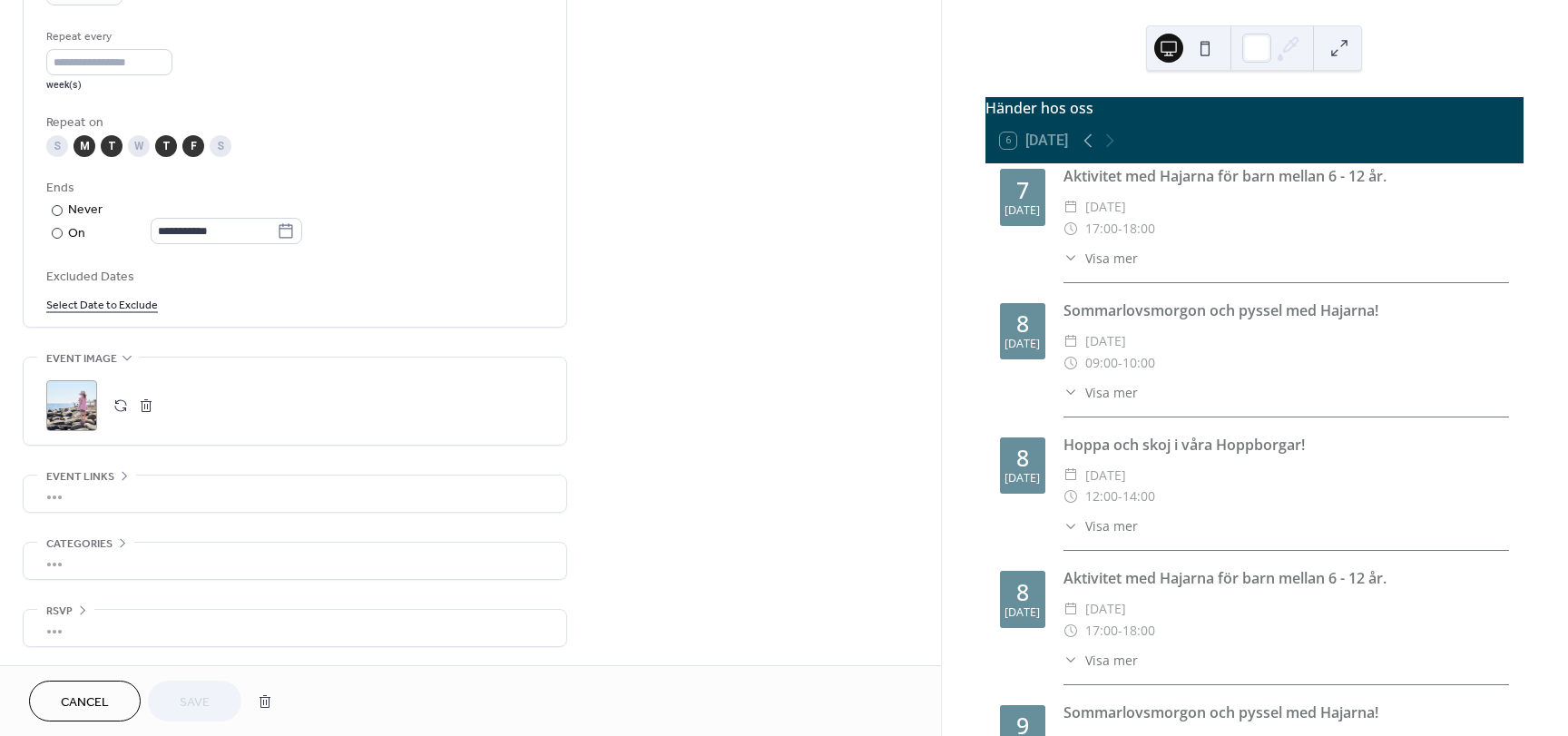 click on "Cancel" at bounding box center [84, 702] 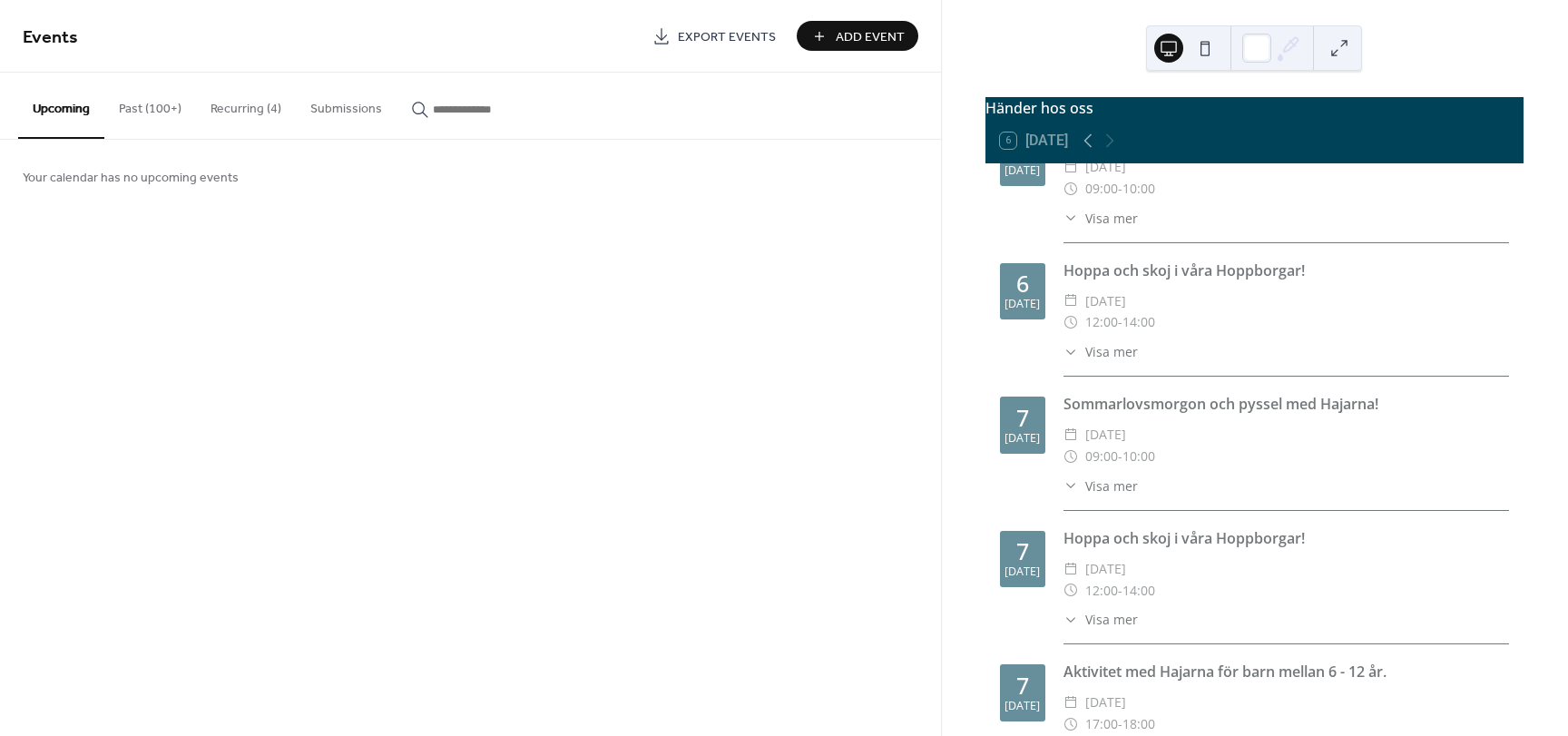 scroll, scrollTop: 0, scrollLeft: 0, axis: both 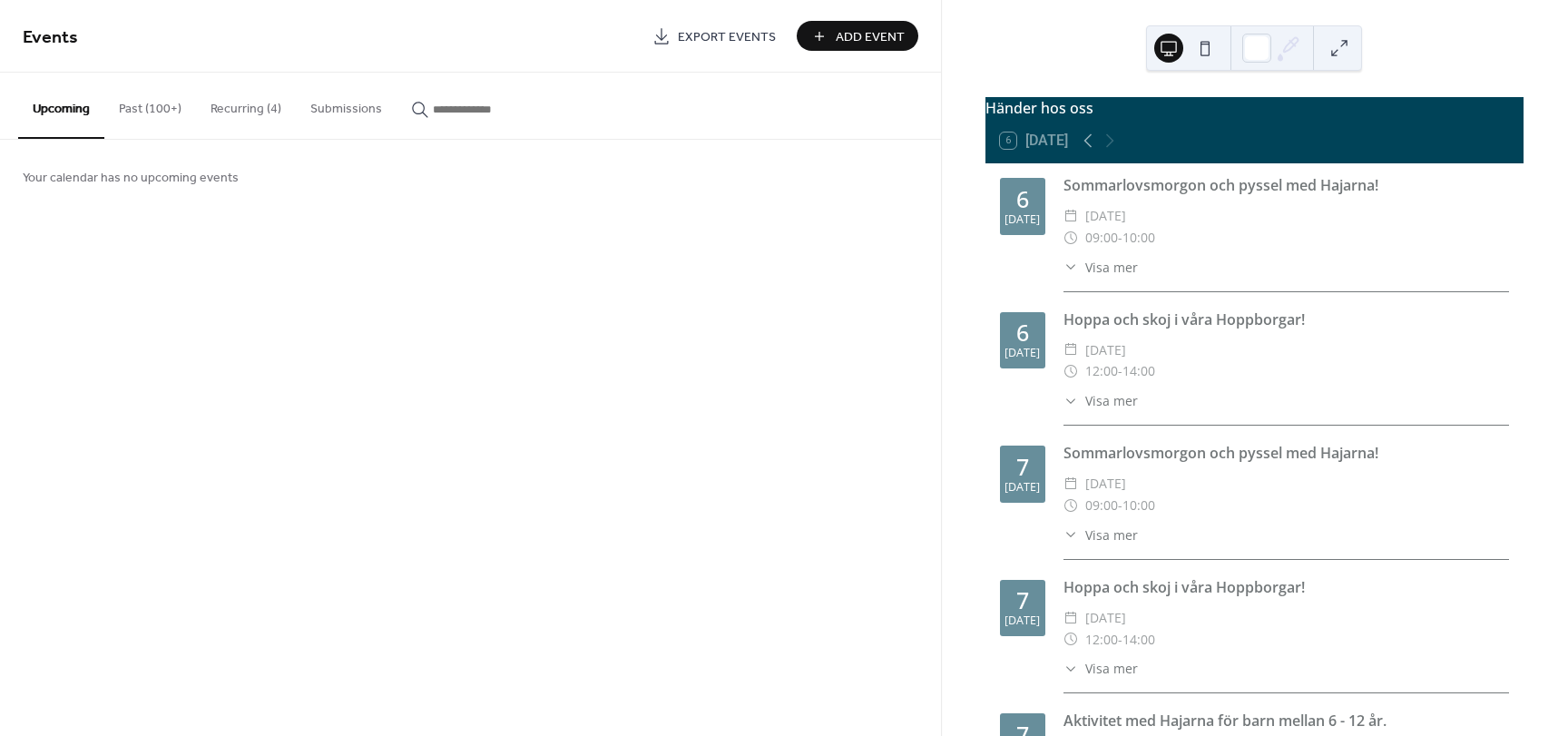 click on "7" at bounding box center (1023, 466) 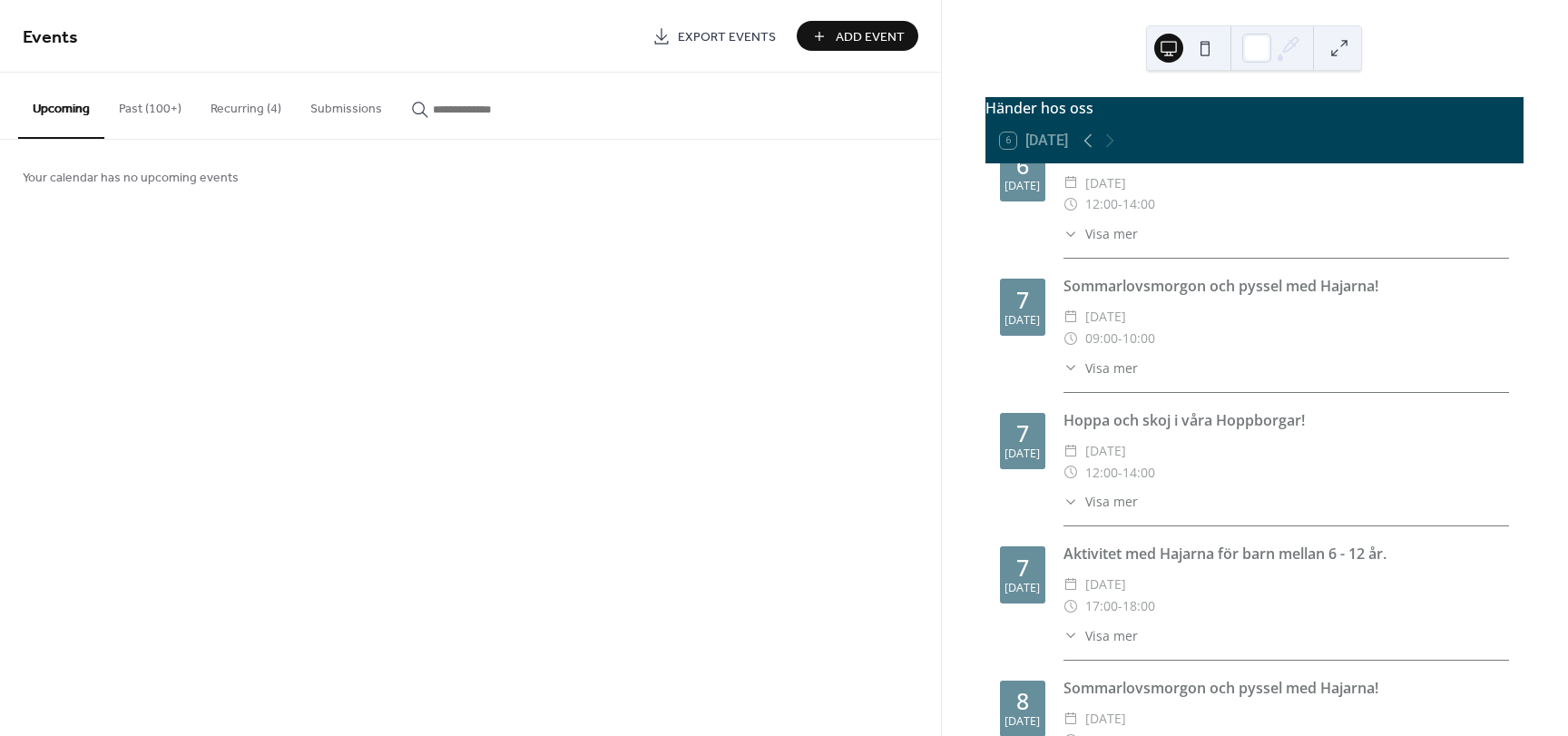 scroll, scrollTop: 182, scrollLeft: 0, axis: vertical 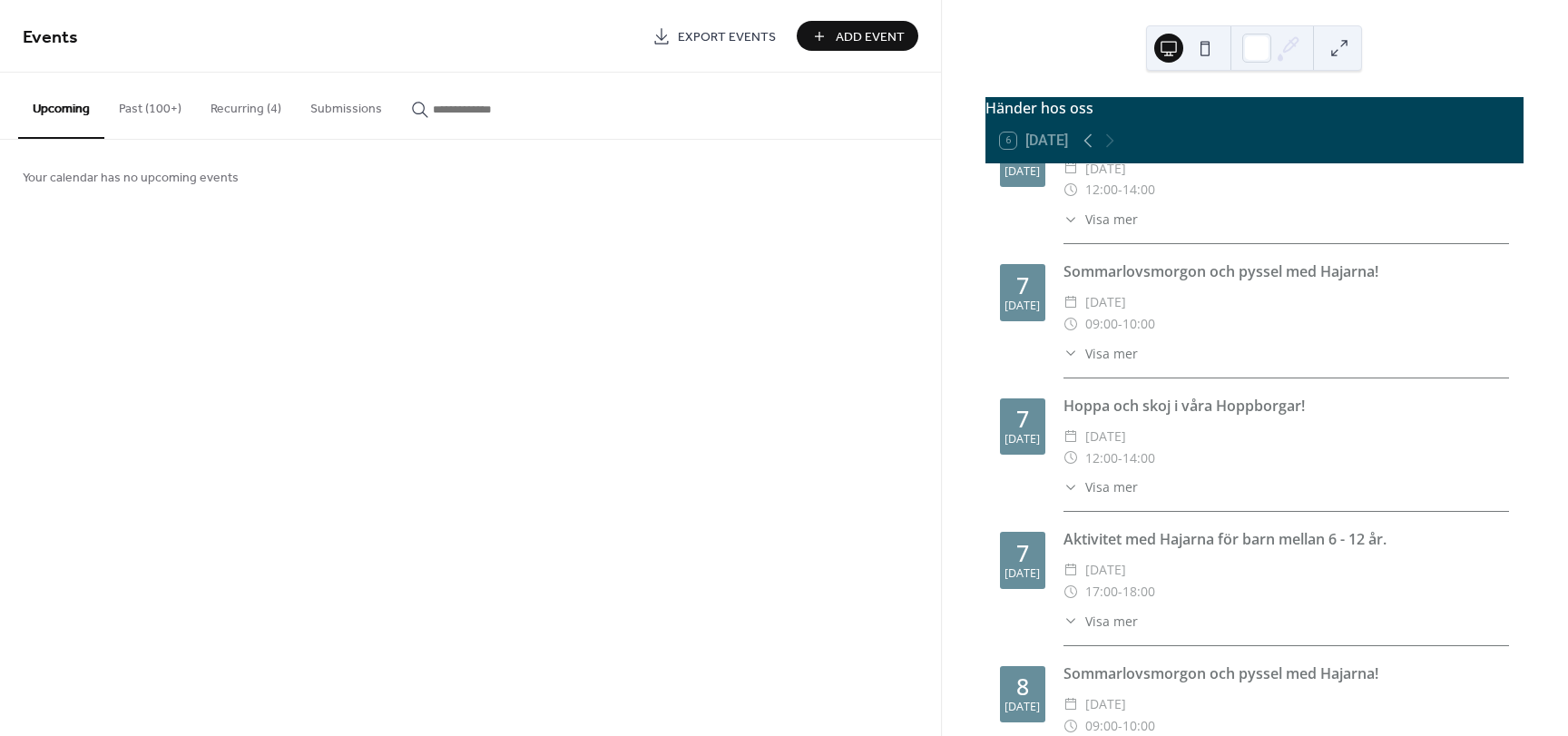 click on "Past  (100+)" at bounding box center [150, 104] 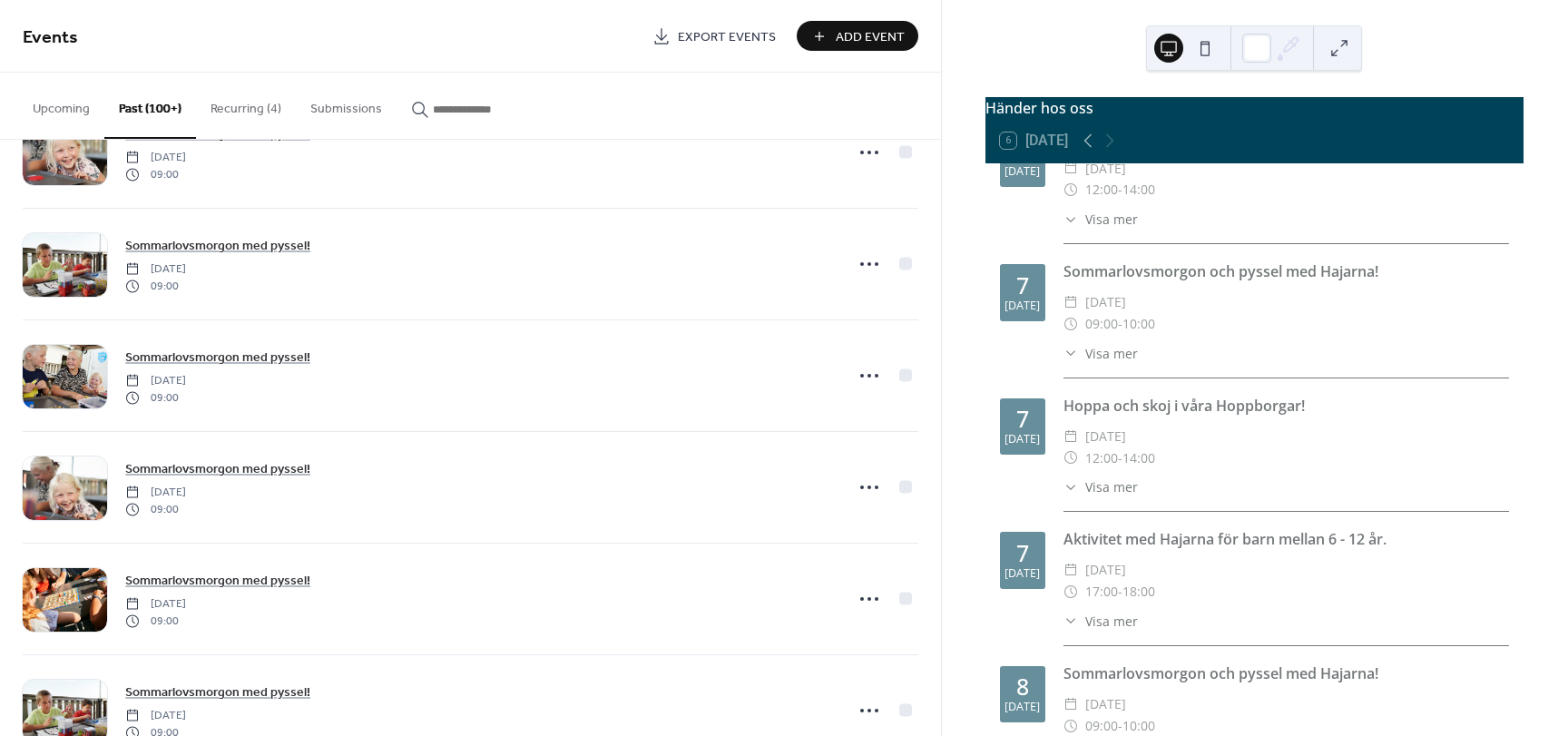 scroll, scrollTop: 0, scrollLeft: 0, axis: both 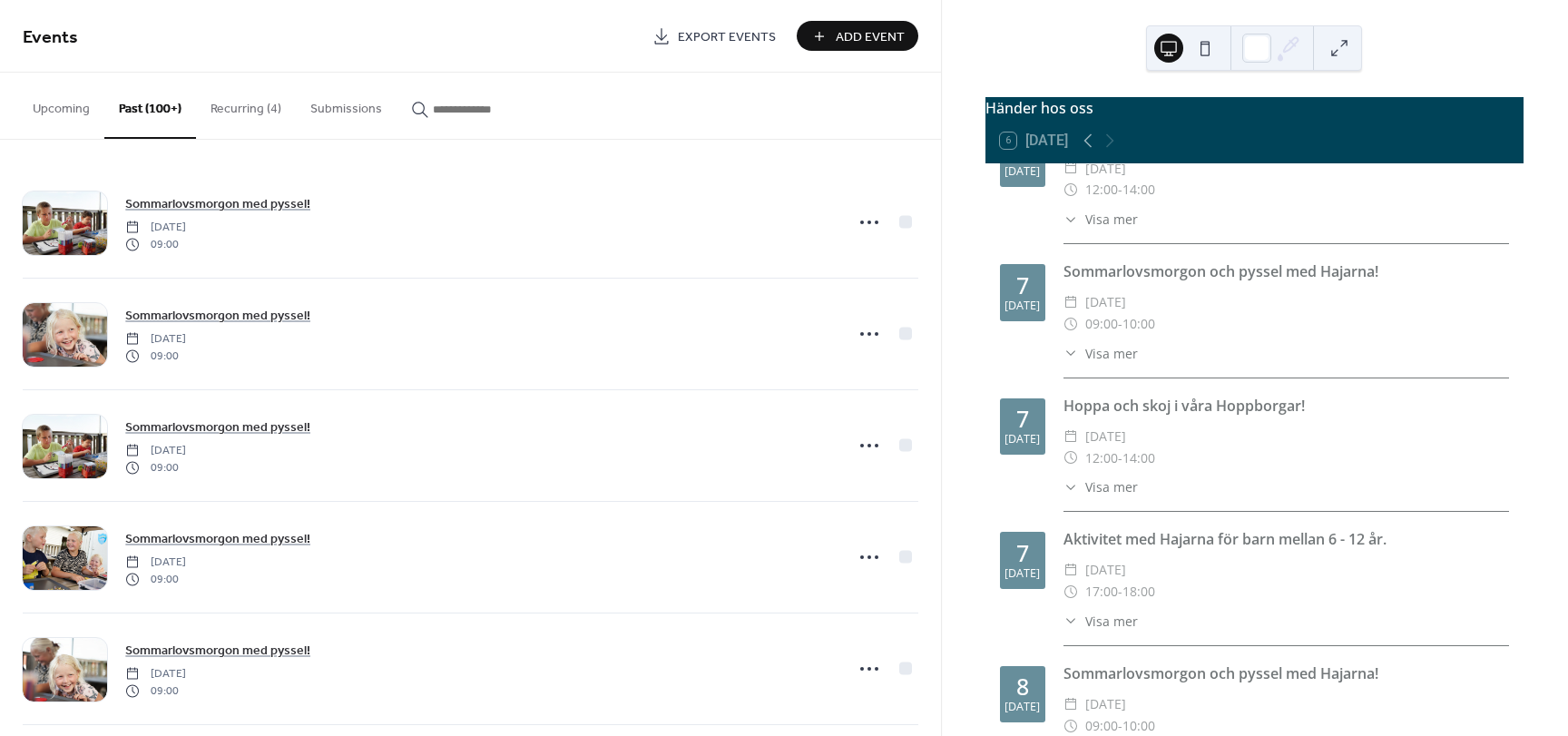 click on "Upcoming" at bounding box center (61, 104) 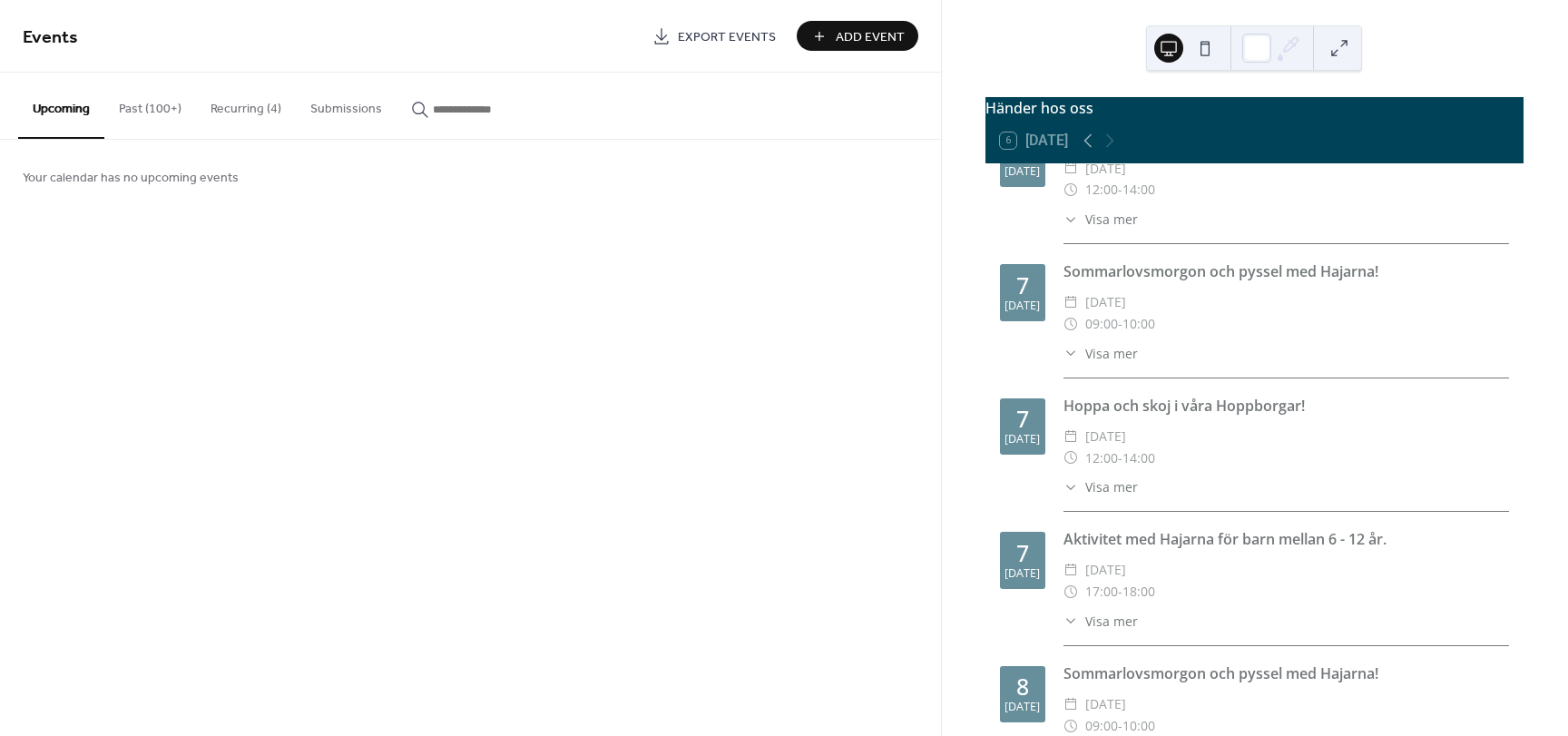 click on "Past  (100+)" at bounding box center [150, 104] 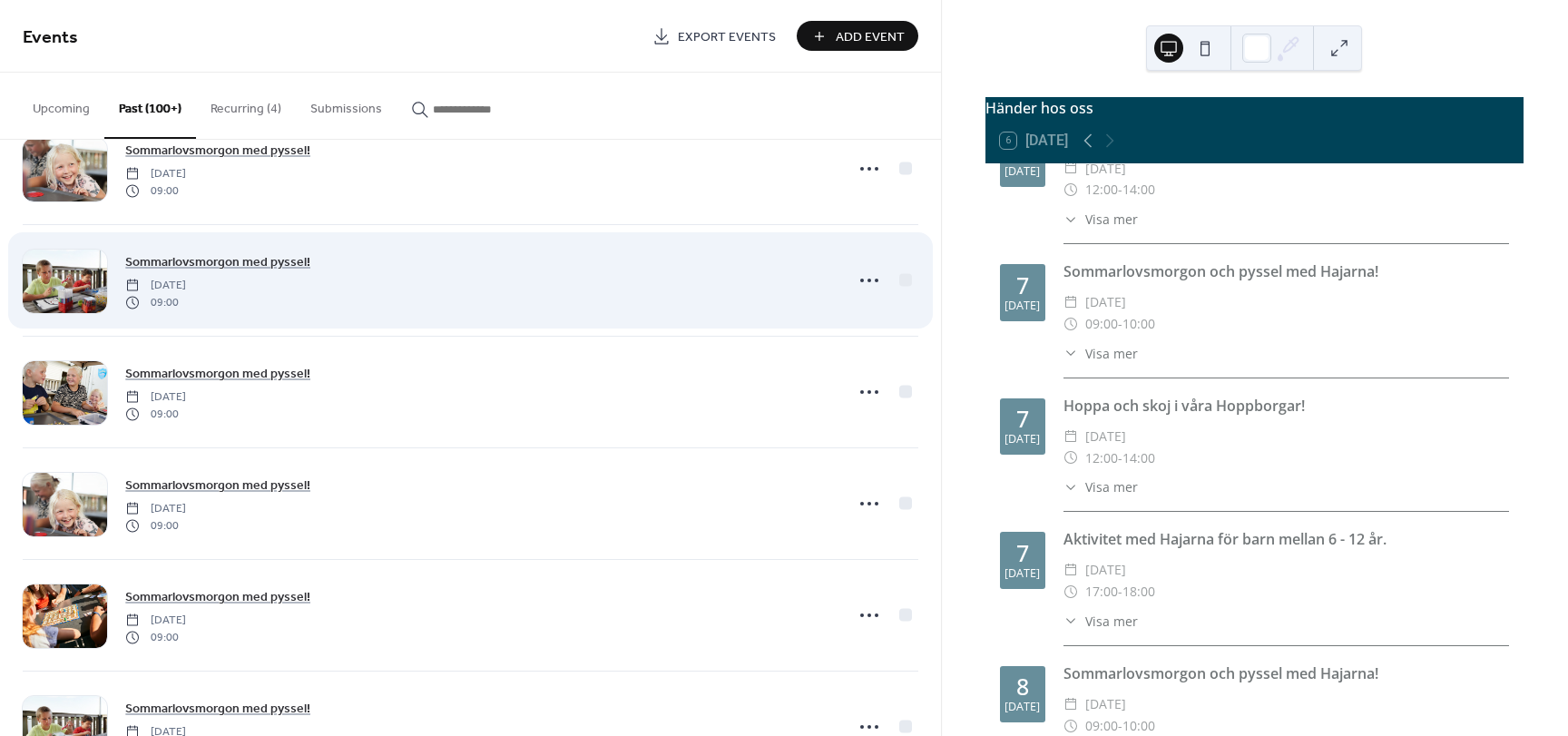 scroll, scrollTop: 182, scrollLeft: 0, axis: vertical 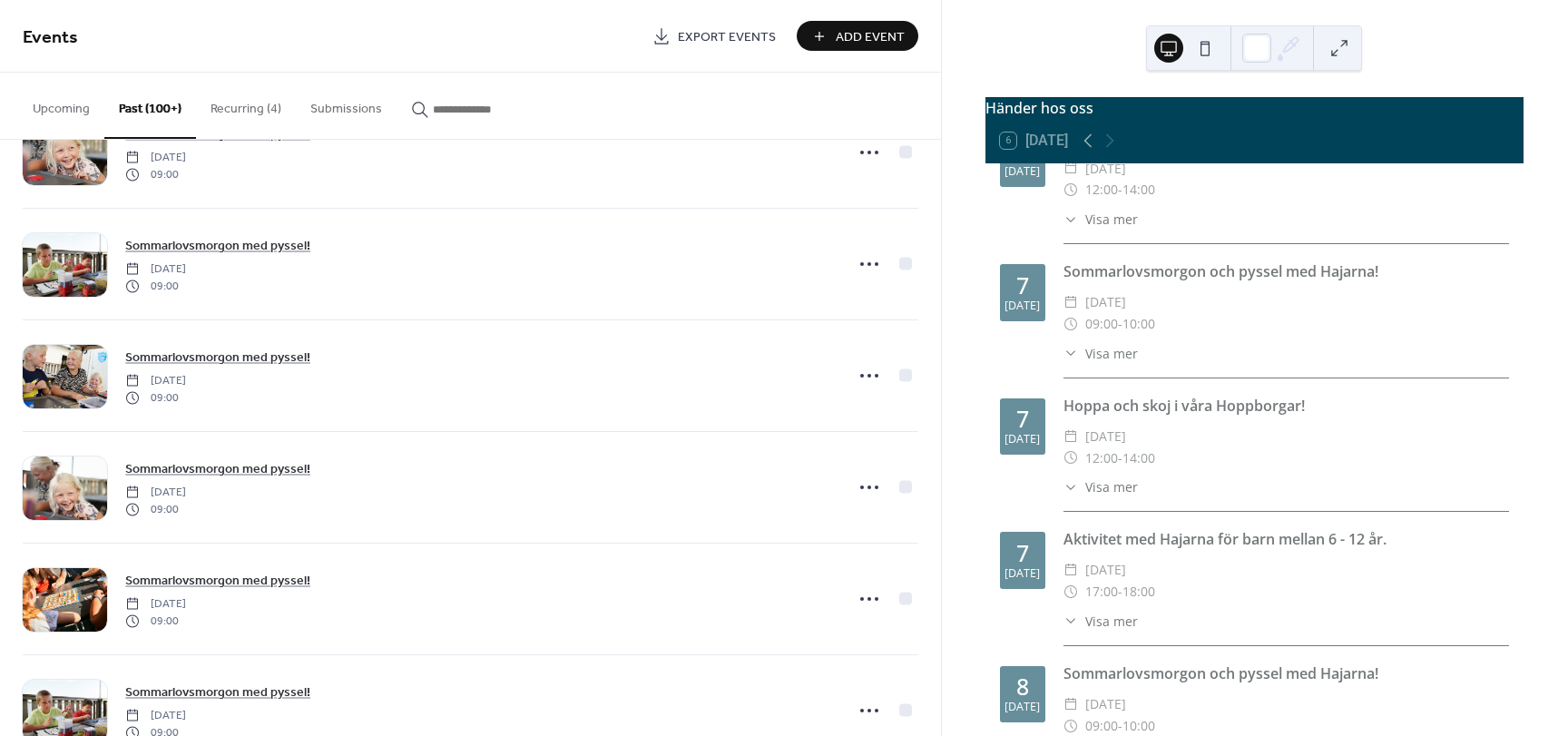 click on "Recurring  (4)" at bounding box center [246, 104] 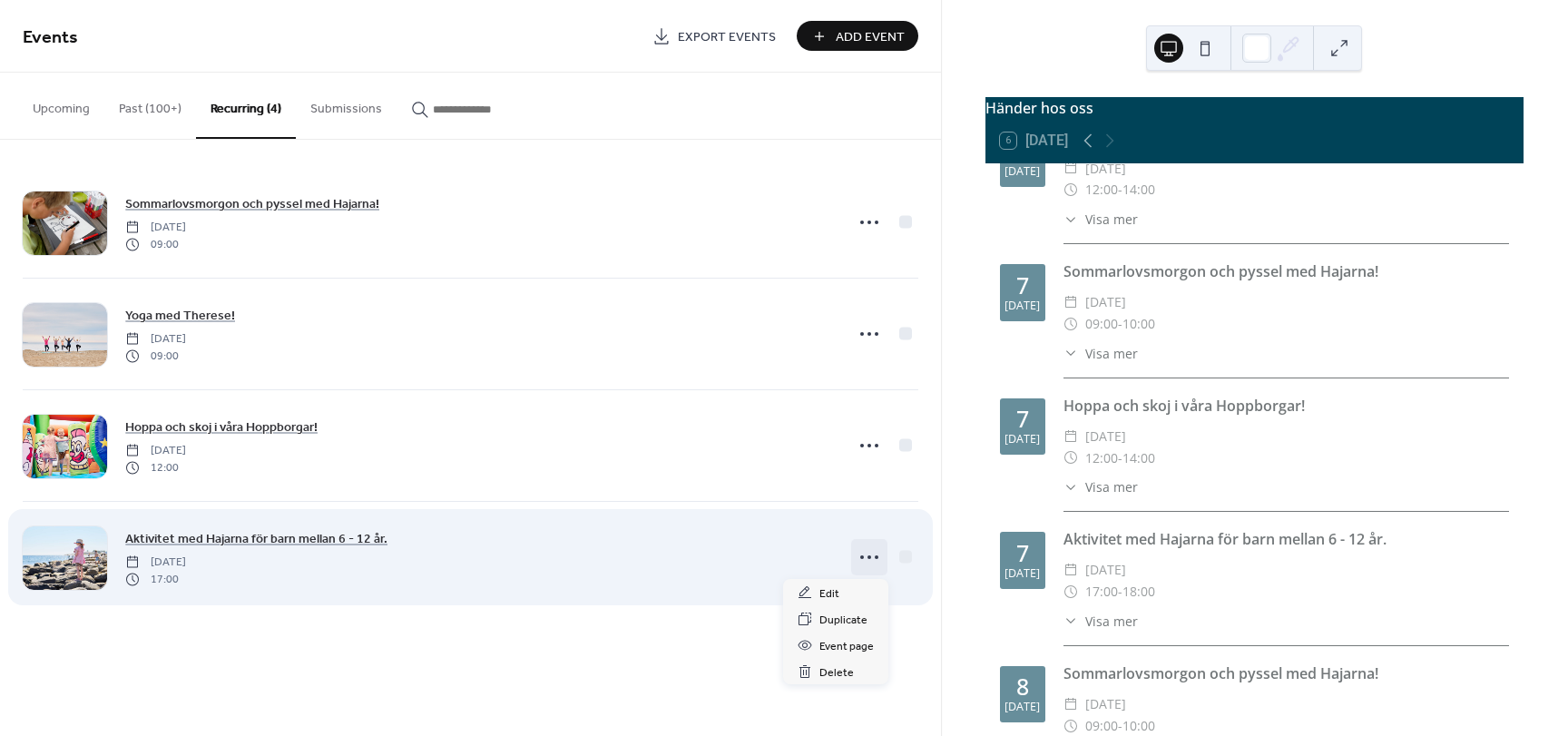 click 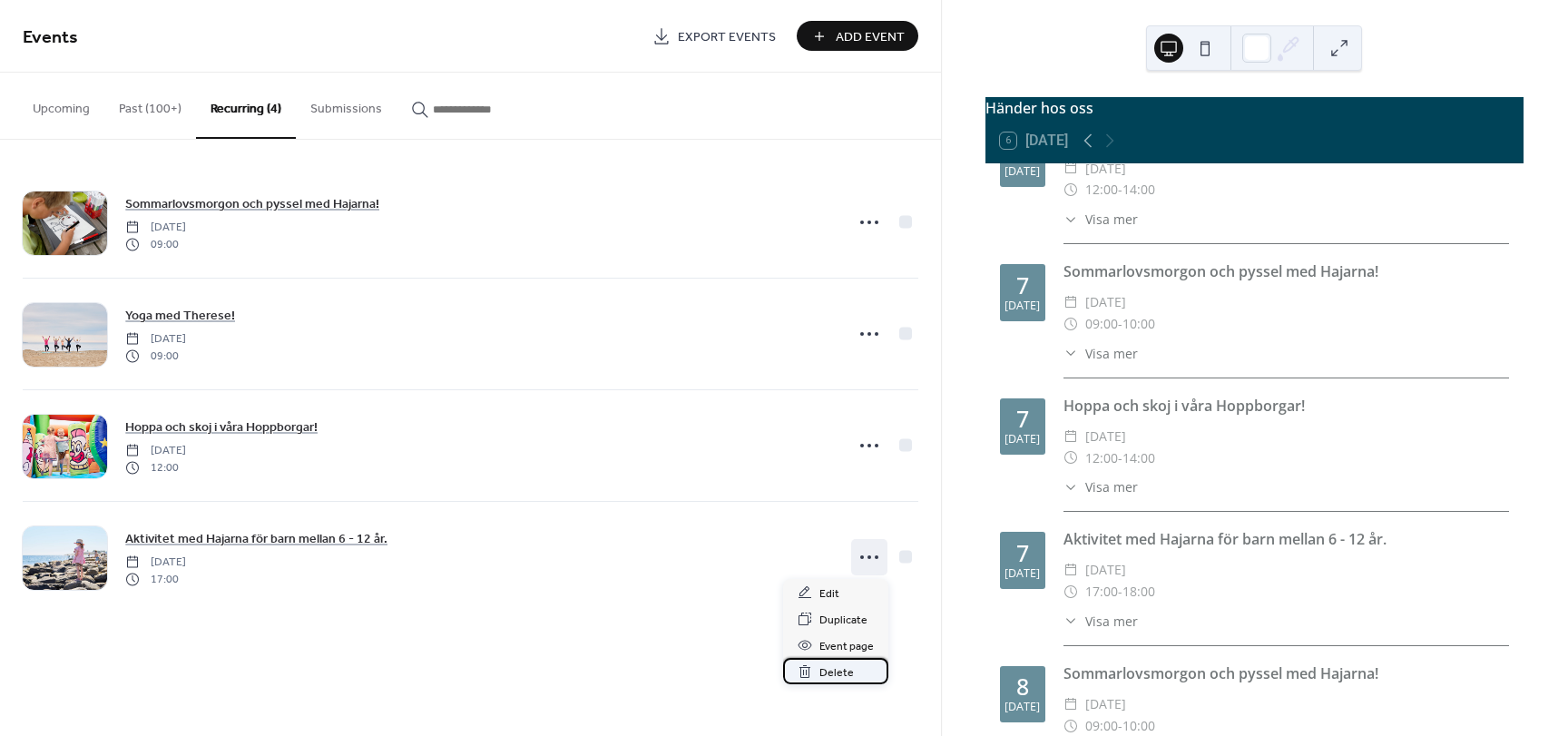 click on "Delete" at bounding box center [836, 671] 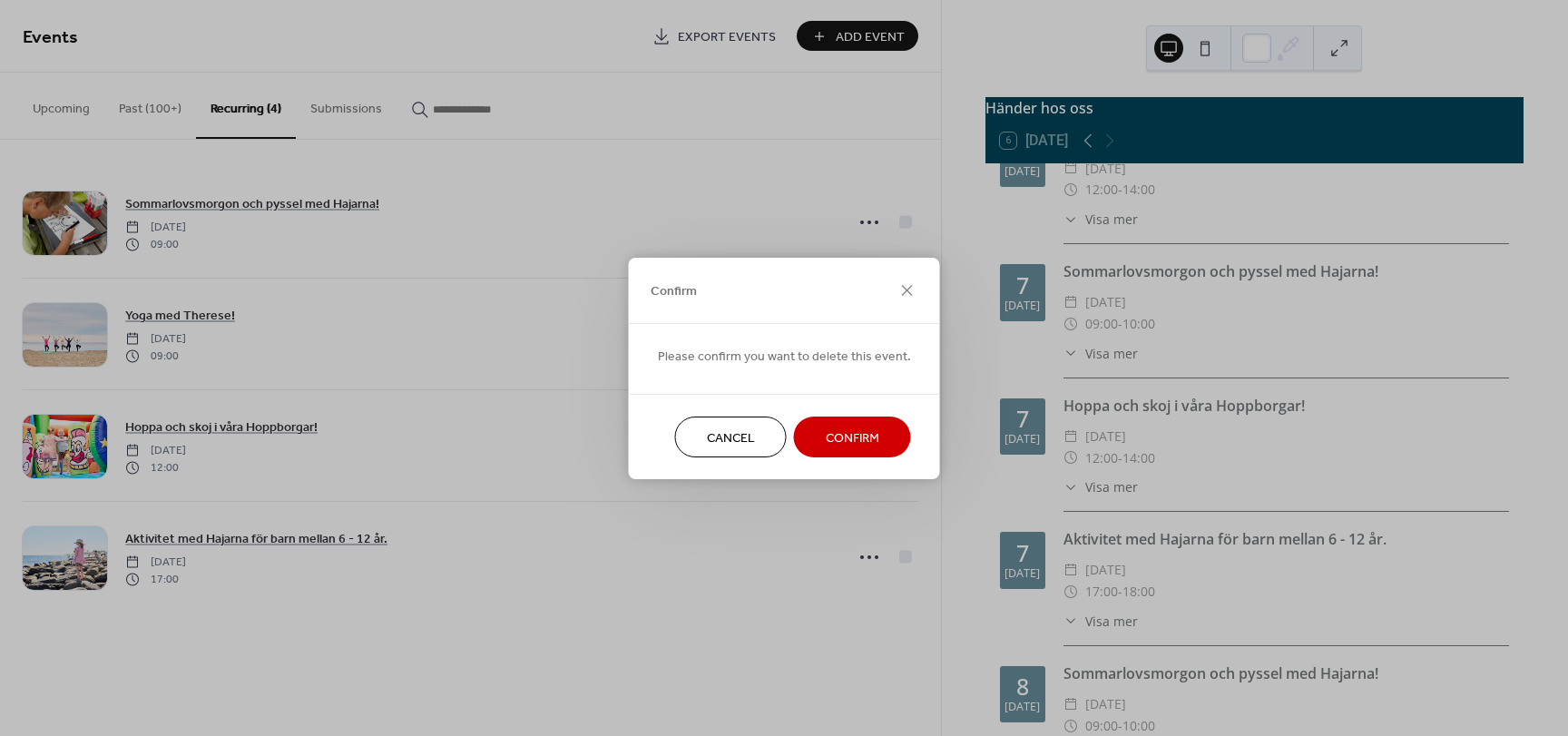 click on "Confirm" at bounding box center [852, 437] 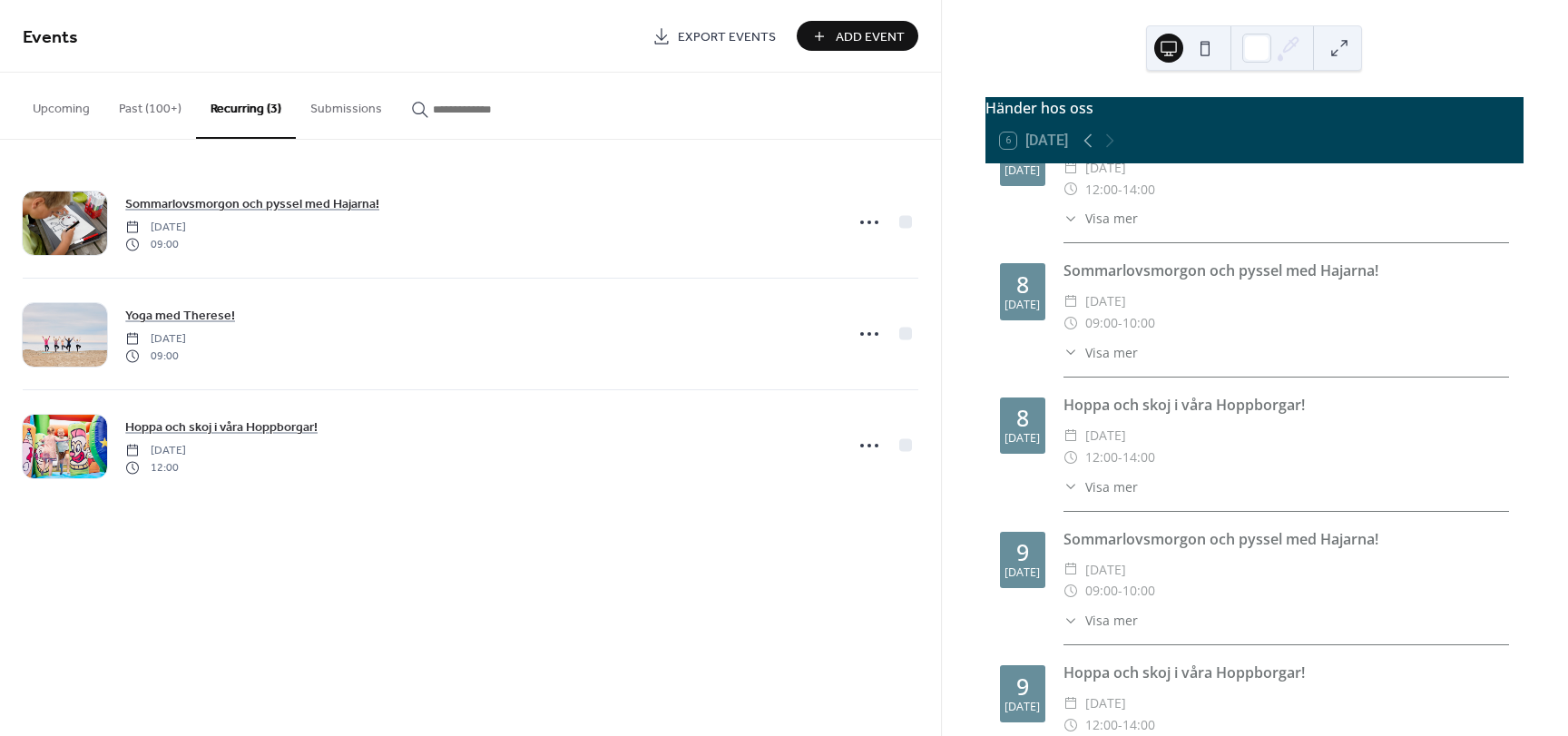 scroll, scrollTop: 454, scrollLeft: 0, axis: vertical 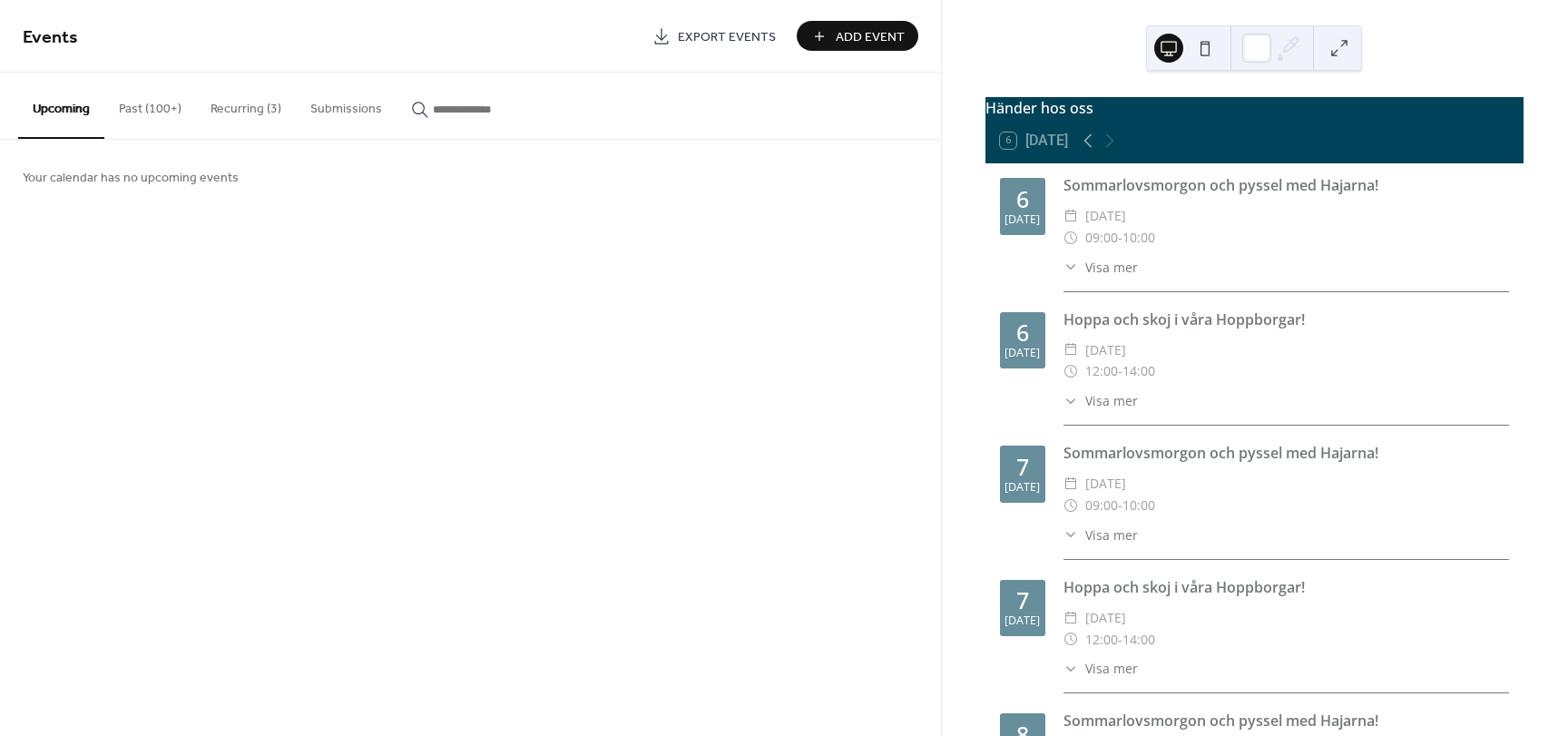 click on "Past  (100+)" at bounding box center [150, 104] 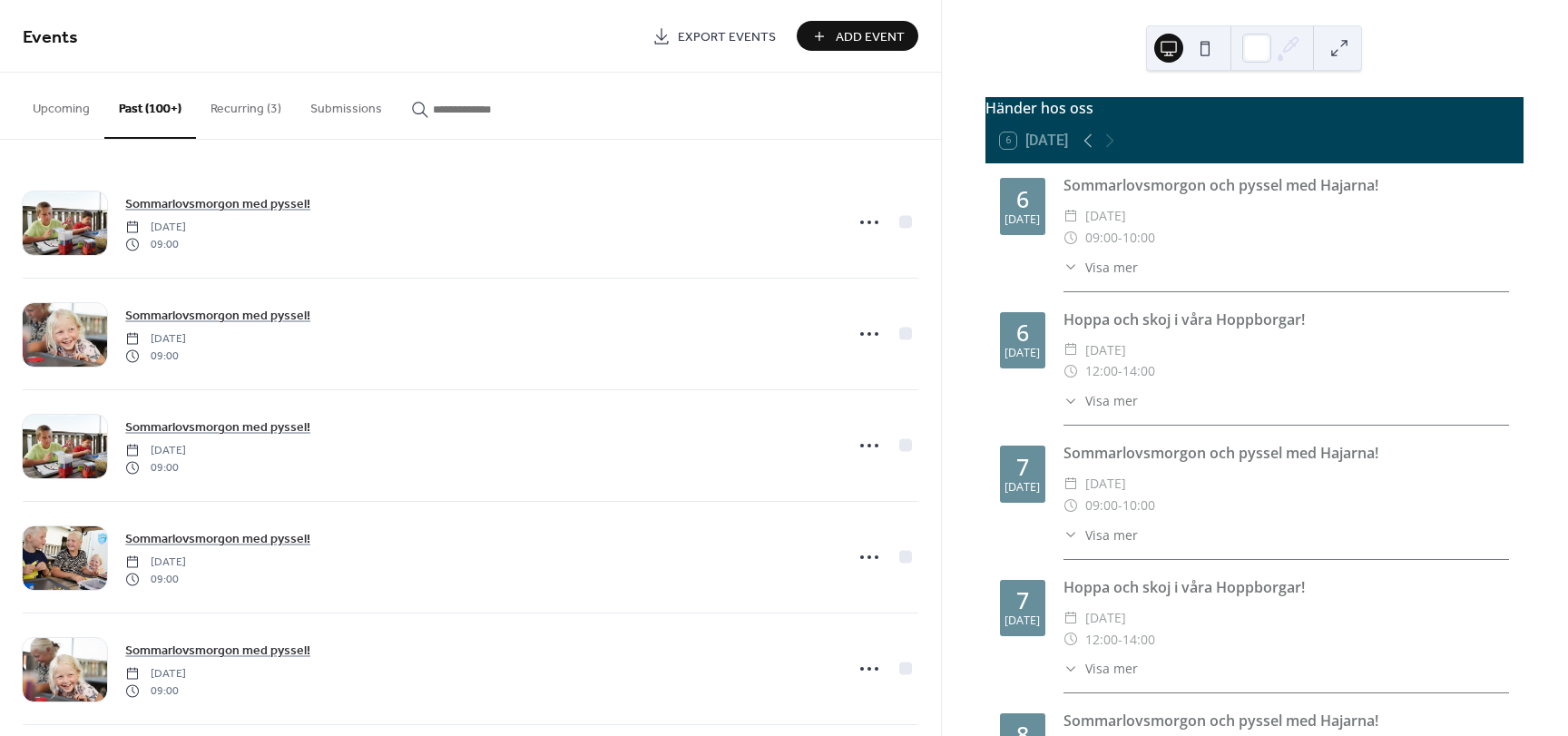 click on "Recurring  (3)" at bounding box center (246, 104) 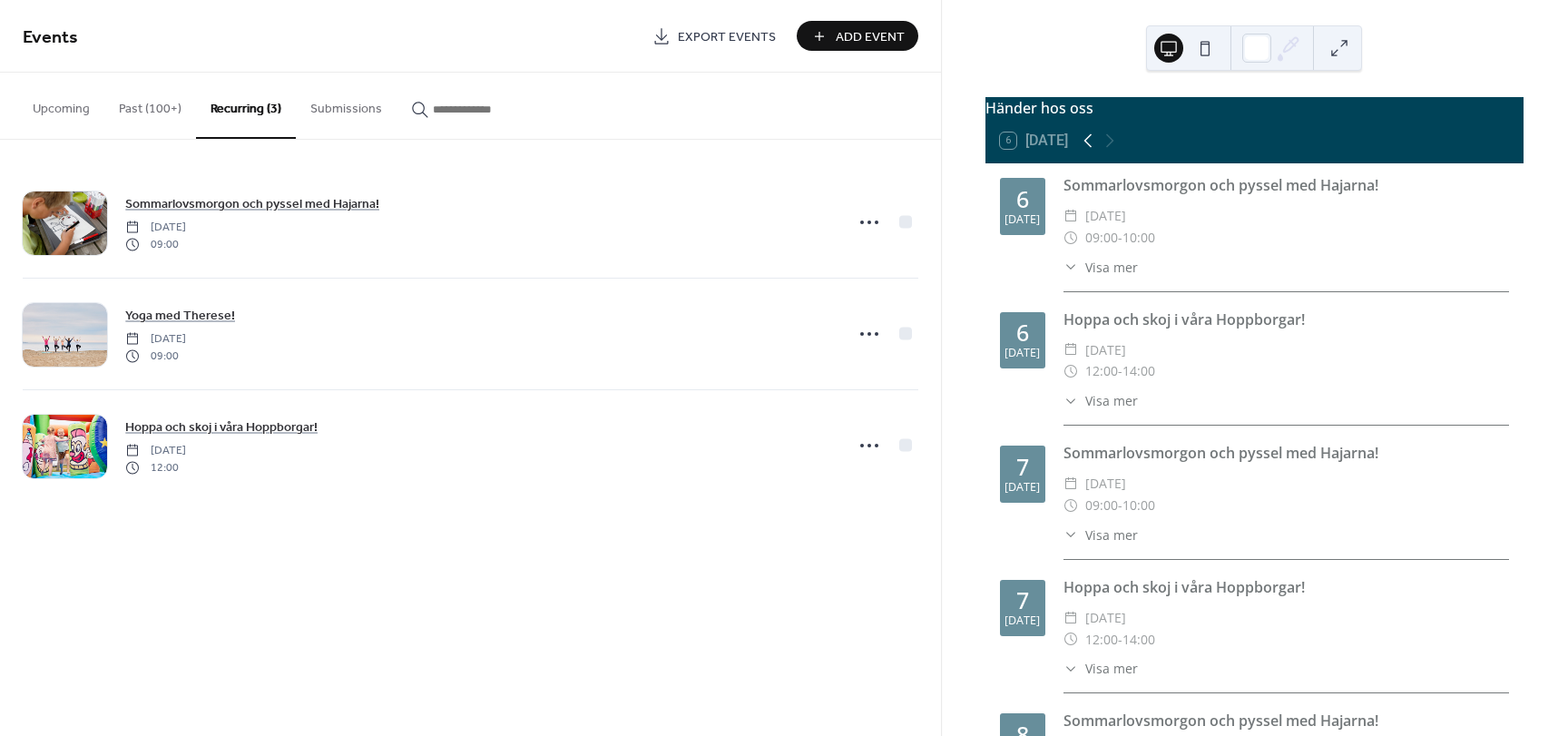 click 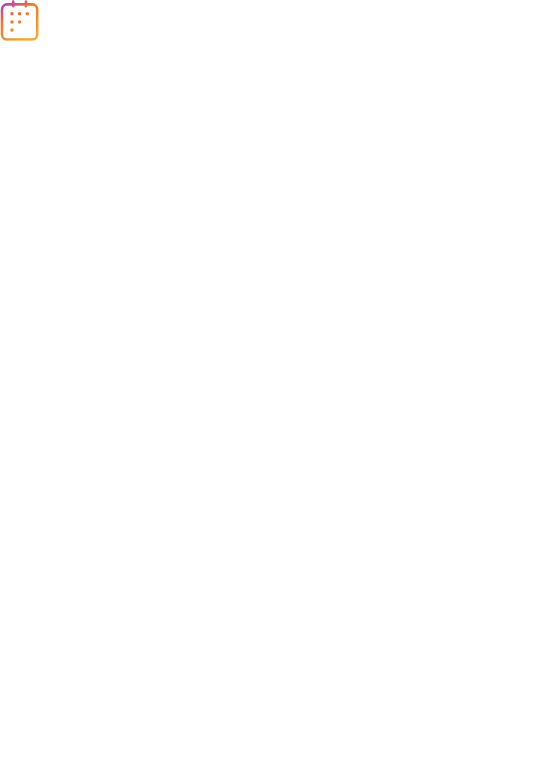 scroll, scrollTop: 0, scrollLeft: 0, axis: both 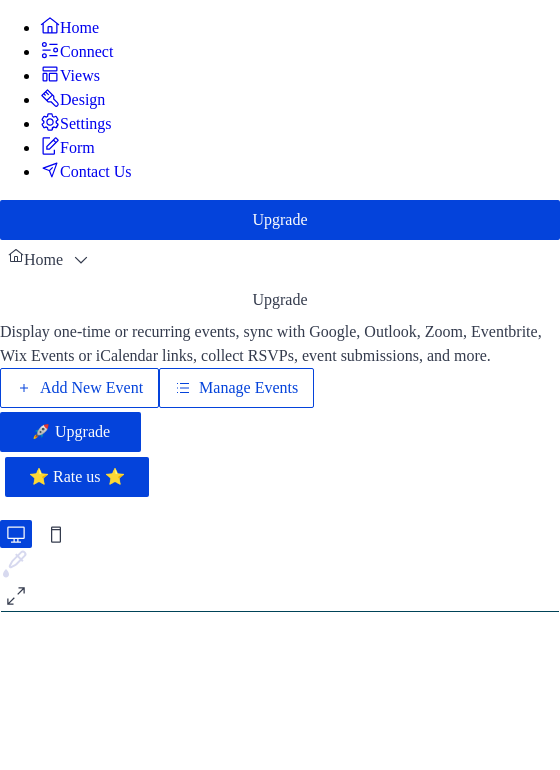 click on "Manage Events" at bounding box center [248, 388] 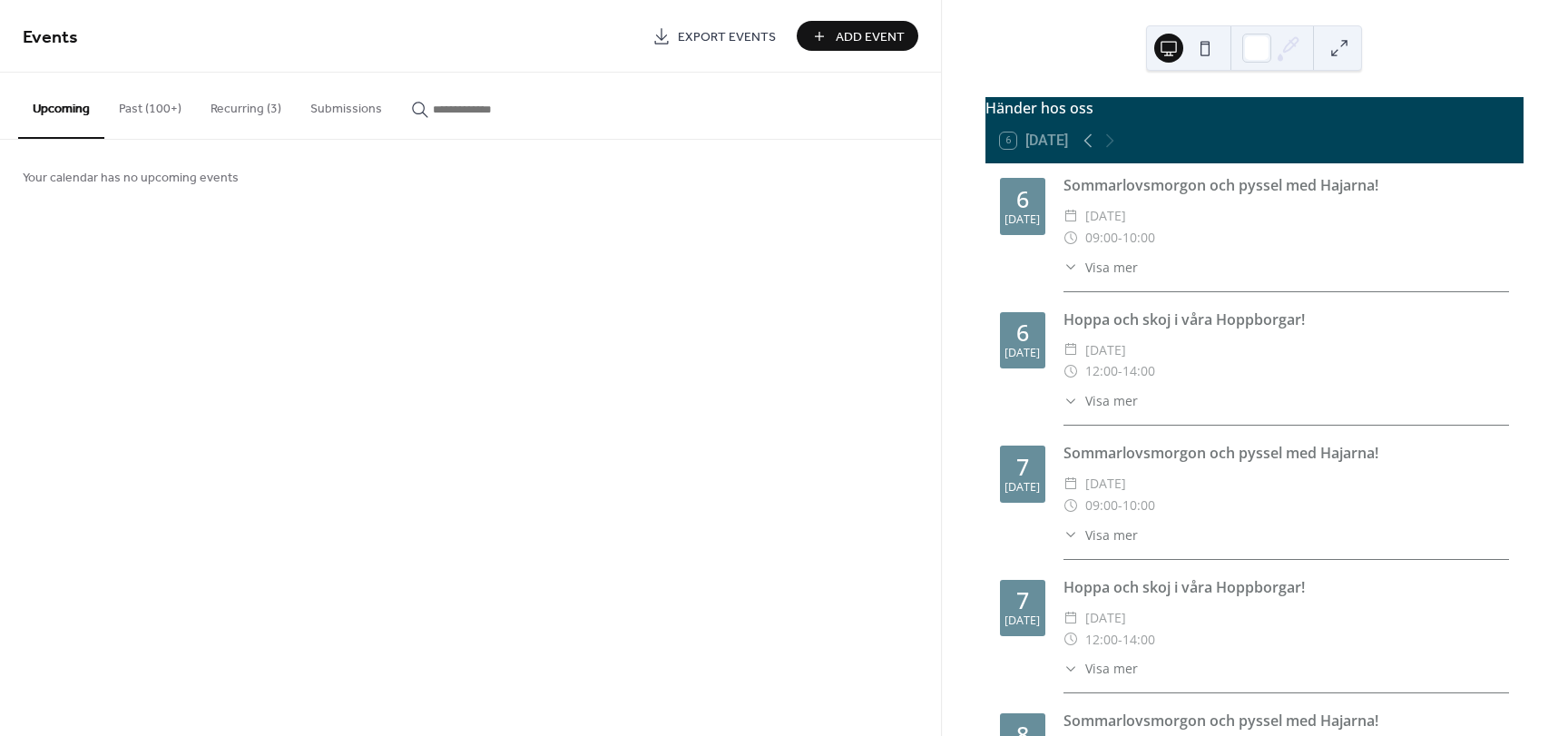 scroll, scrollTop: 0, scrollLeft: 0, axis: both 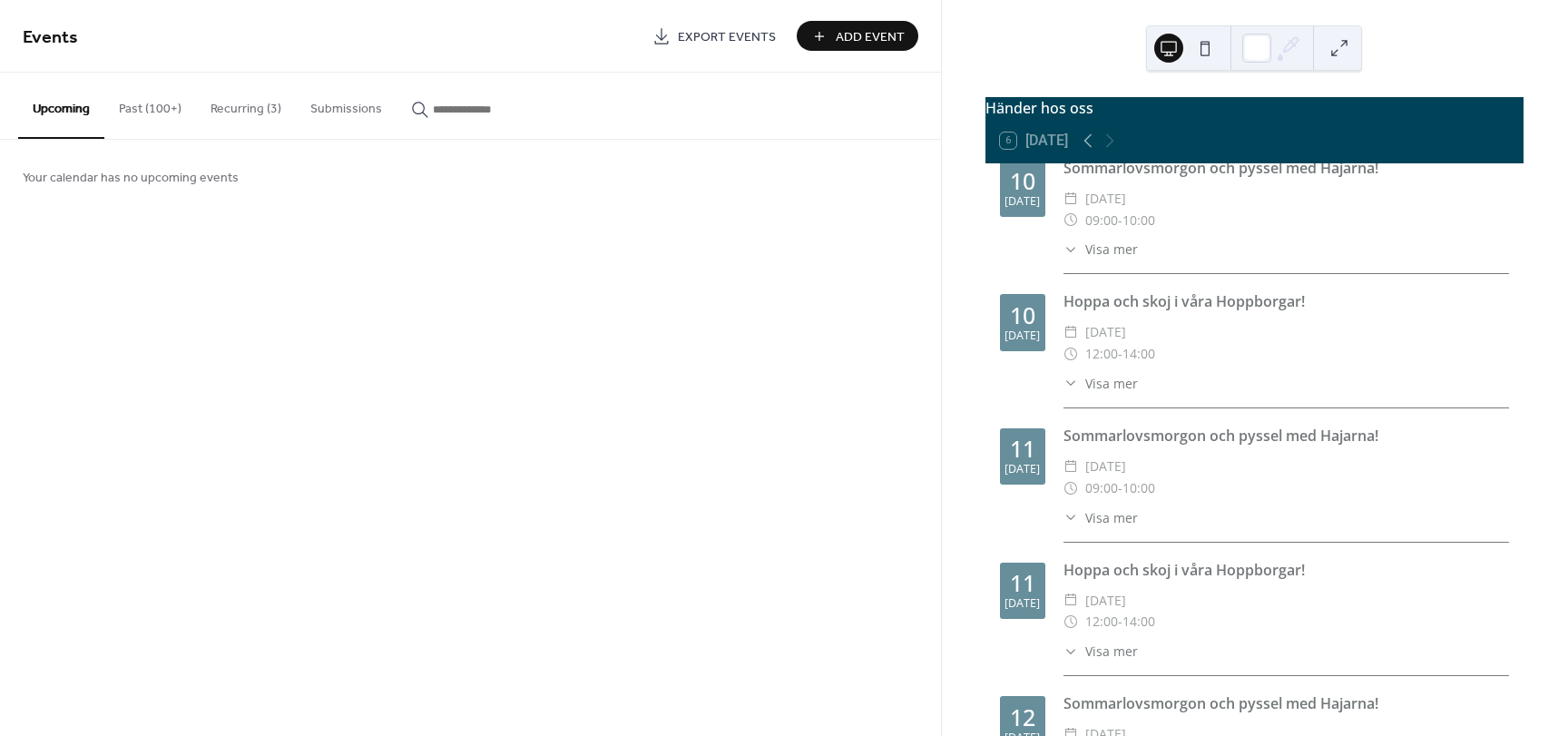 click on "Add Event" at bounding box center (870, 37) 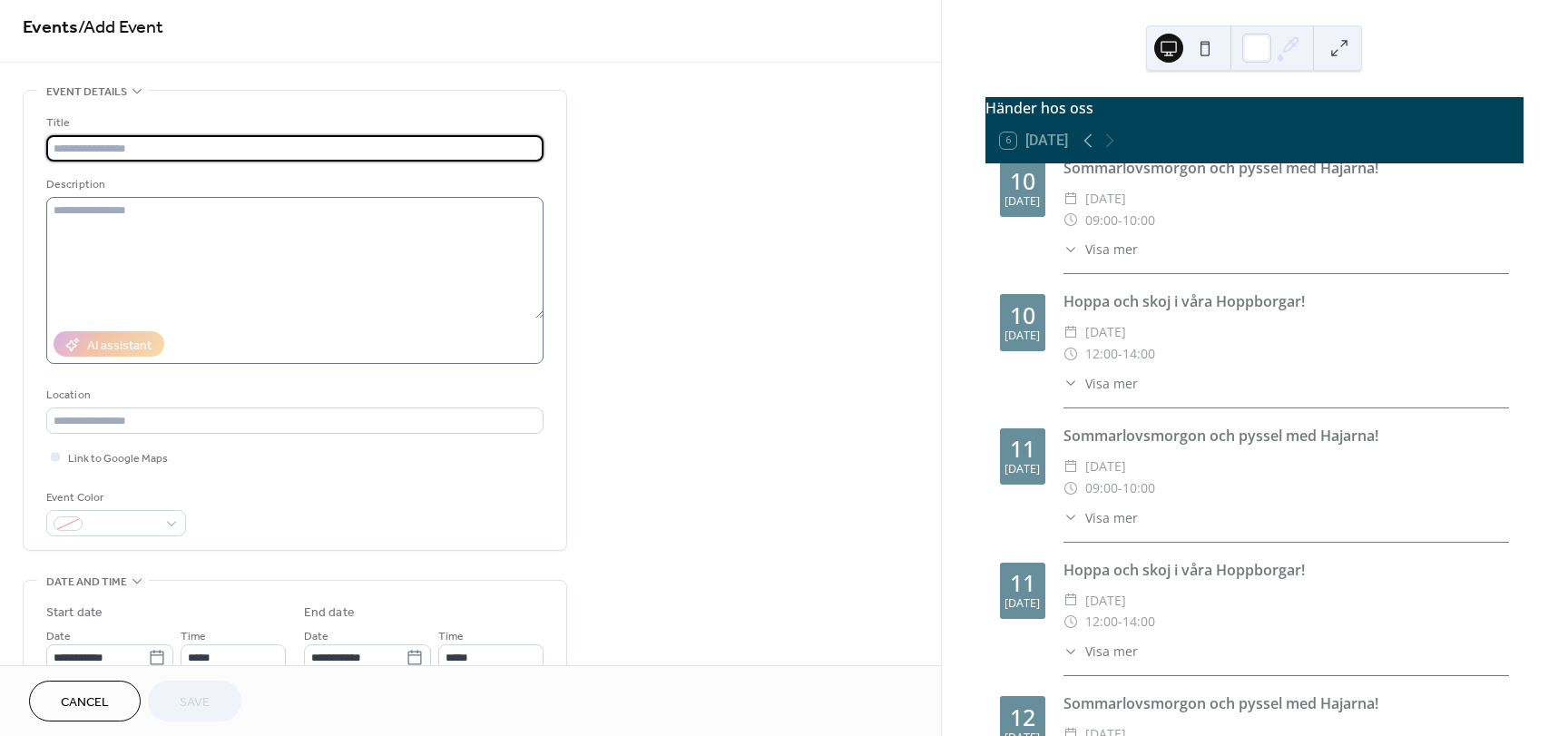 scroll, scrollTop: 0, scrollLeft: 0, axis: both 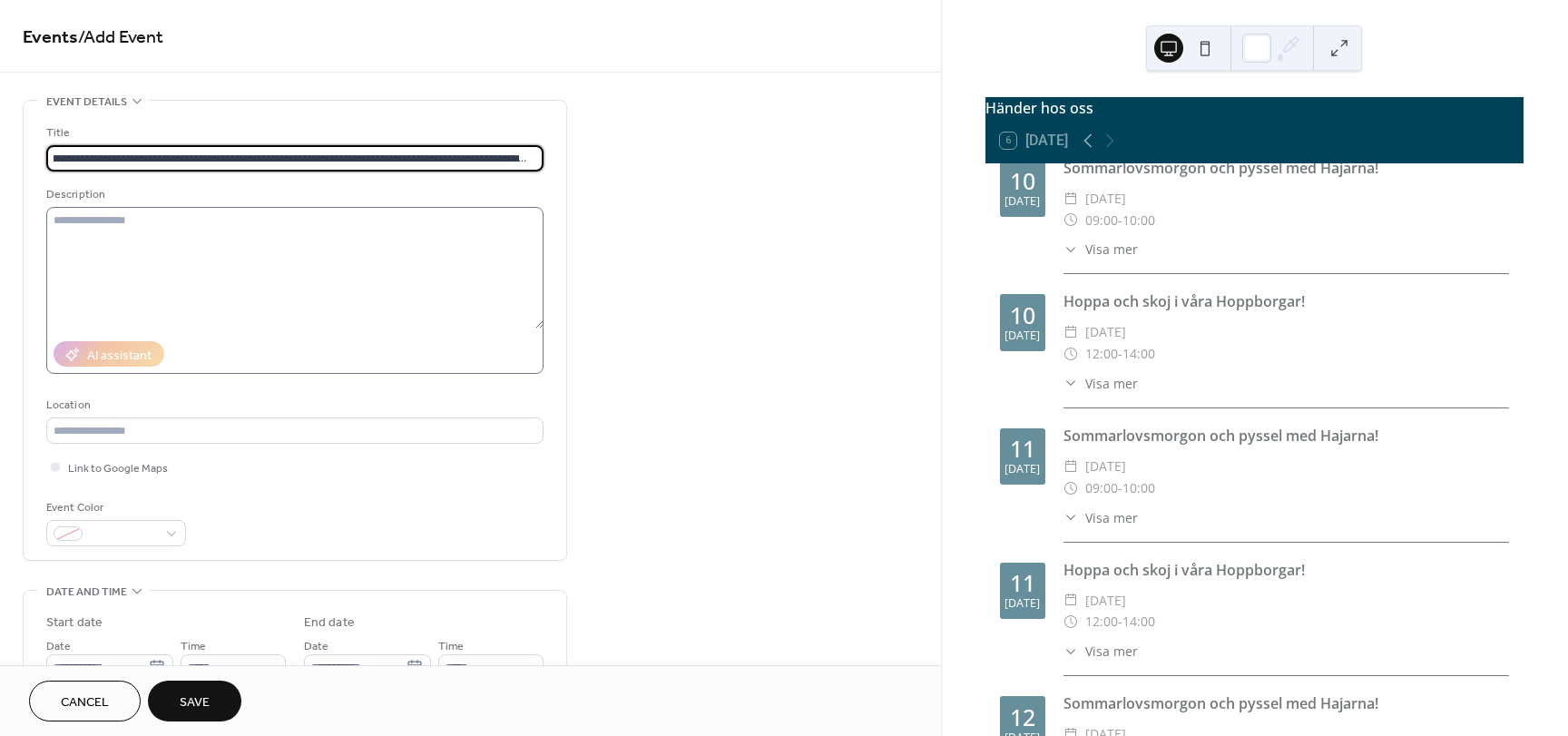 type on "**********" 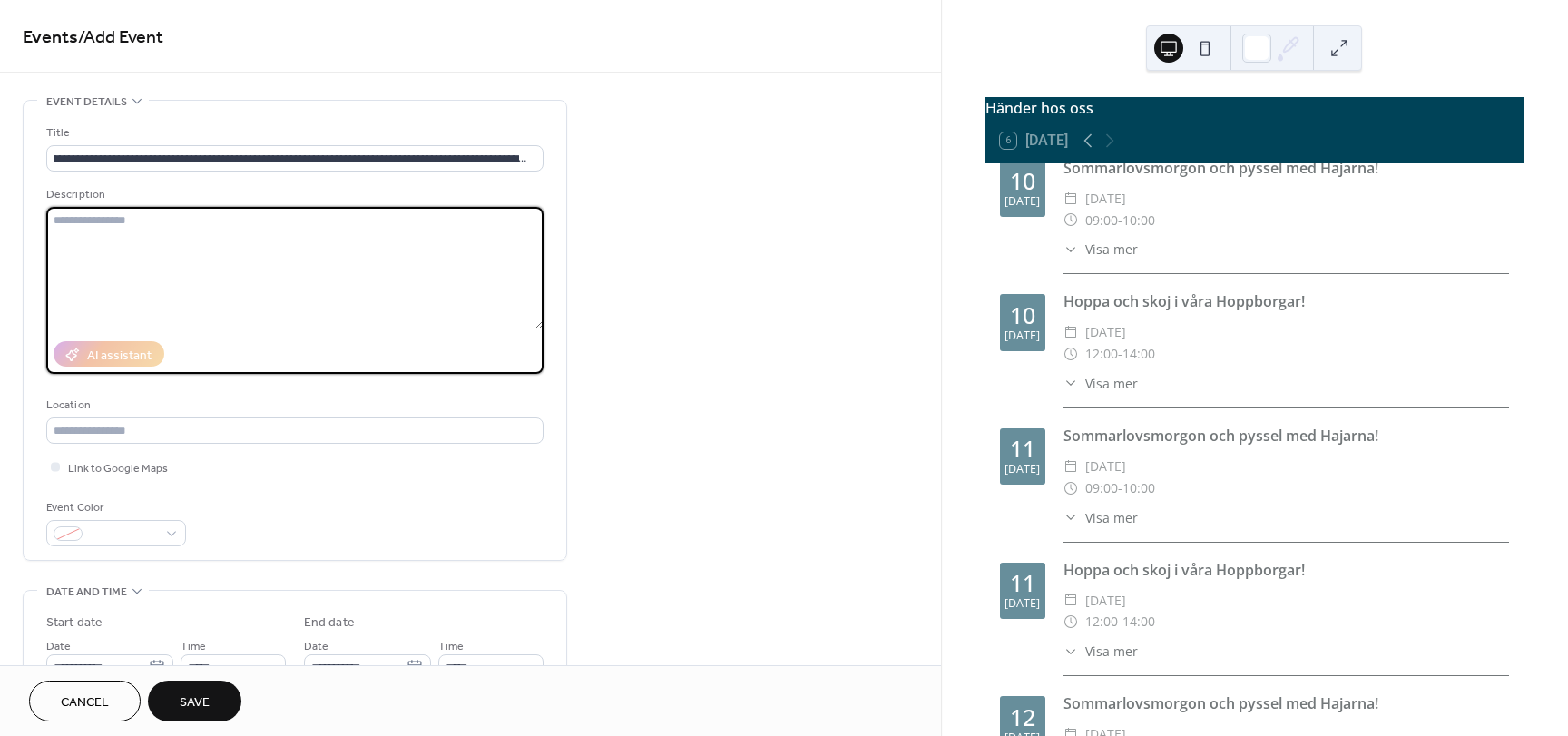 scroll, scrollTop: 0, scrollLeft: 0, axis: both 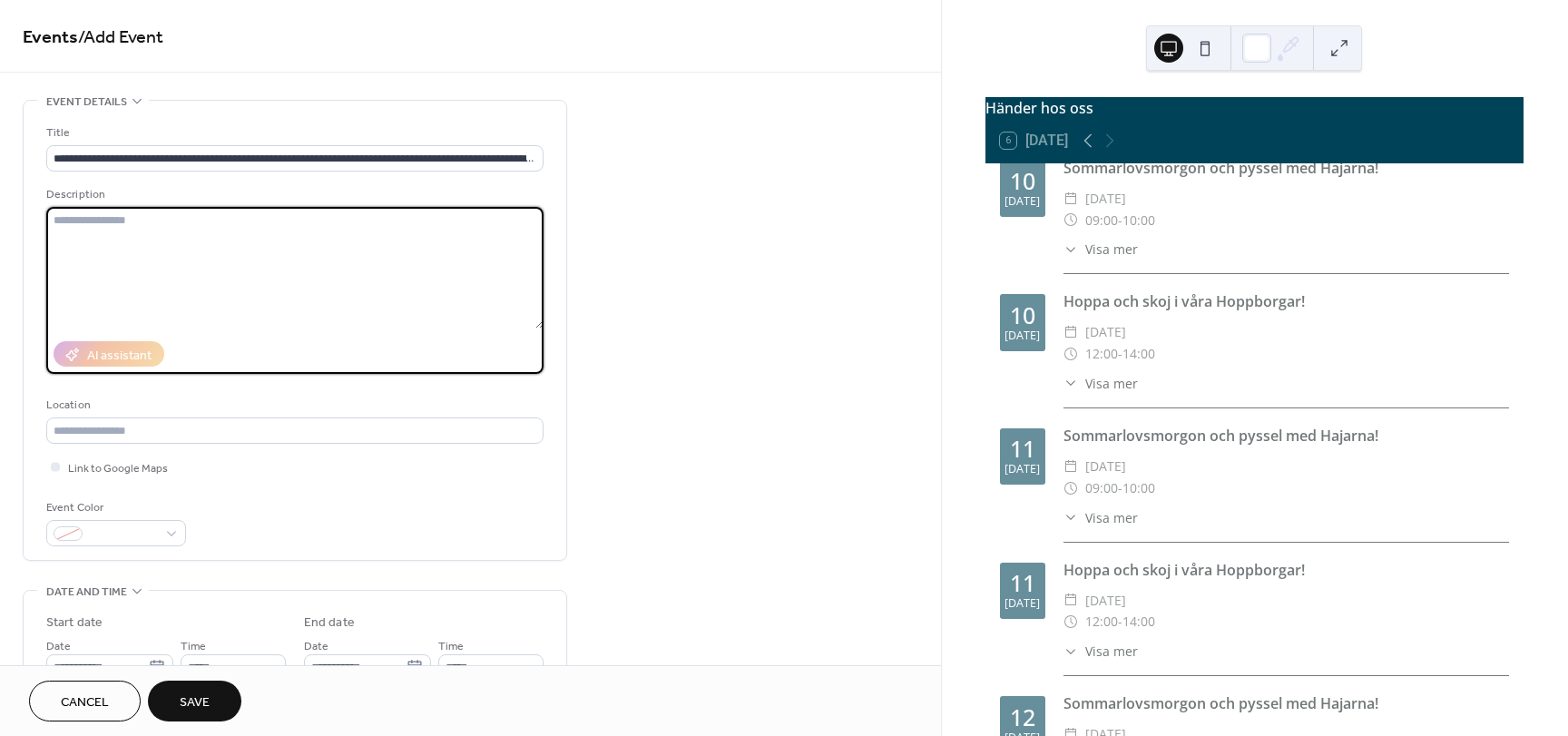 click at bounding box center [295, 268] 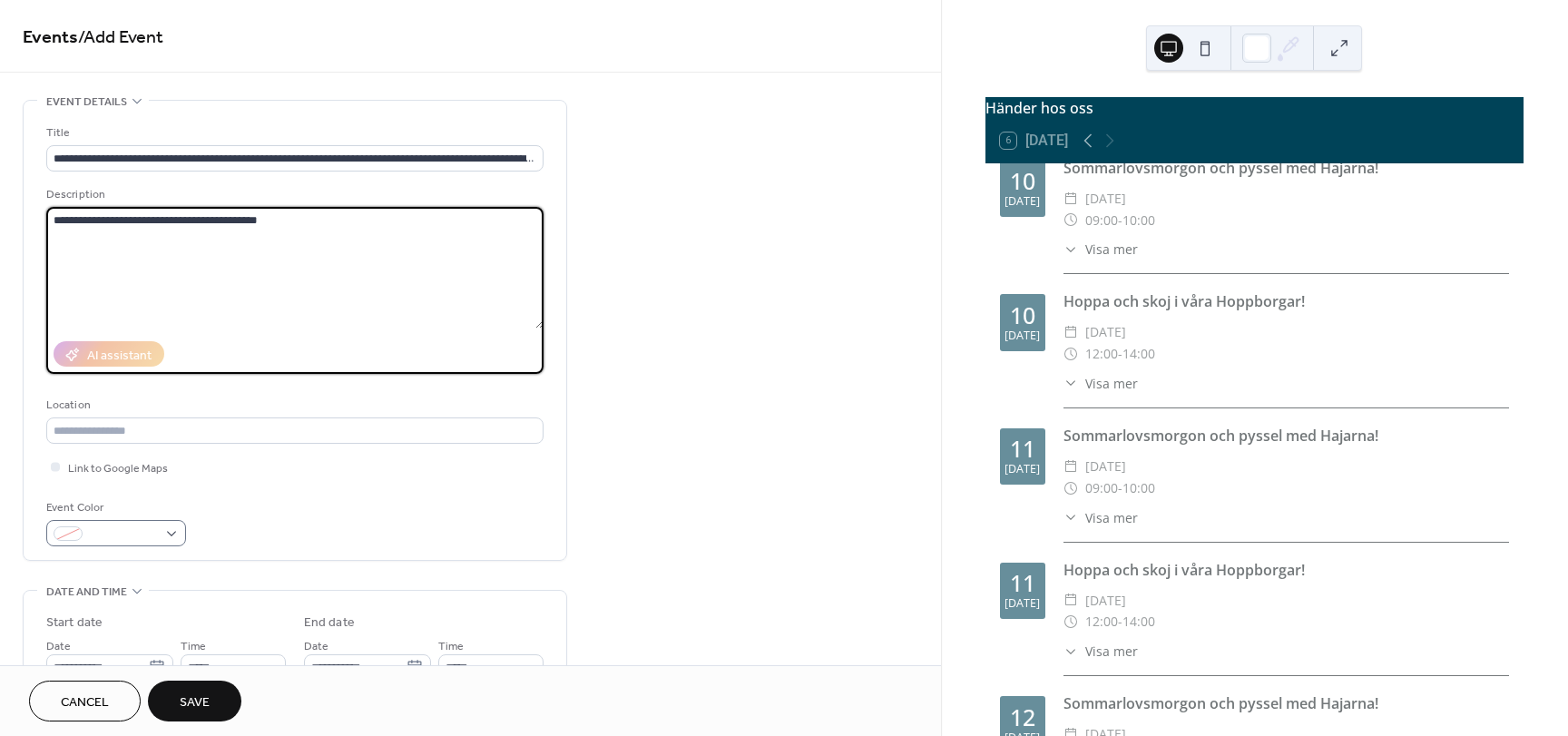type on "**********" 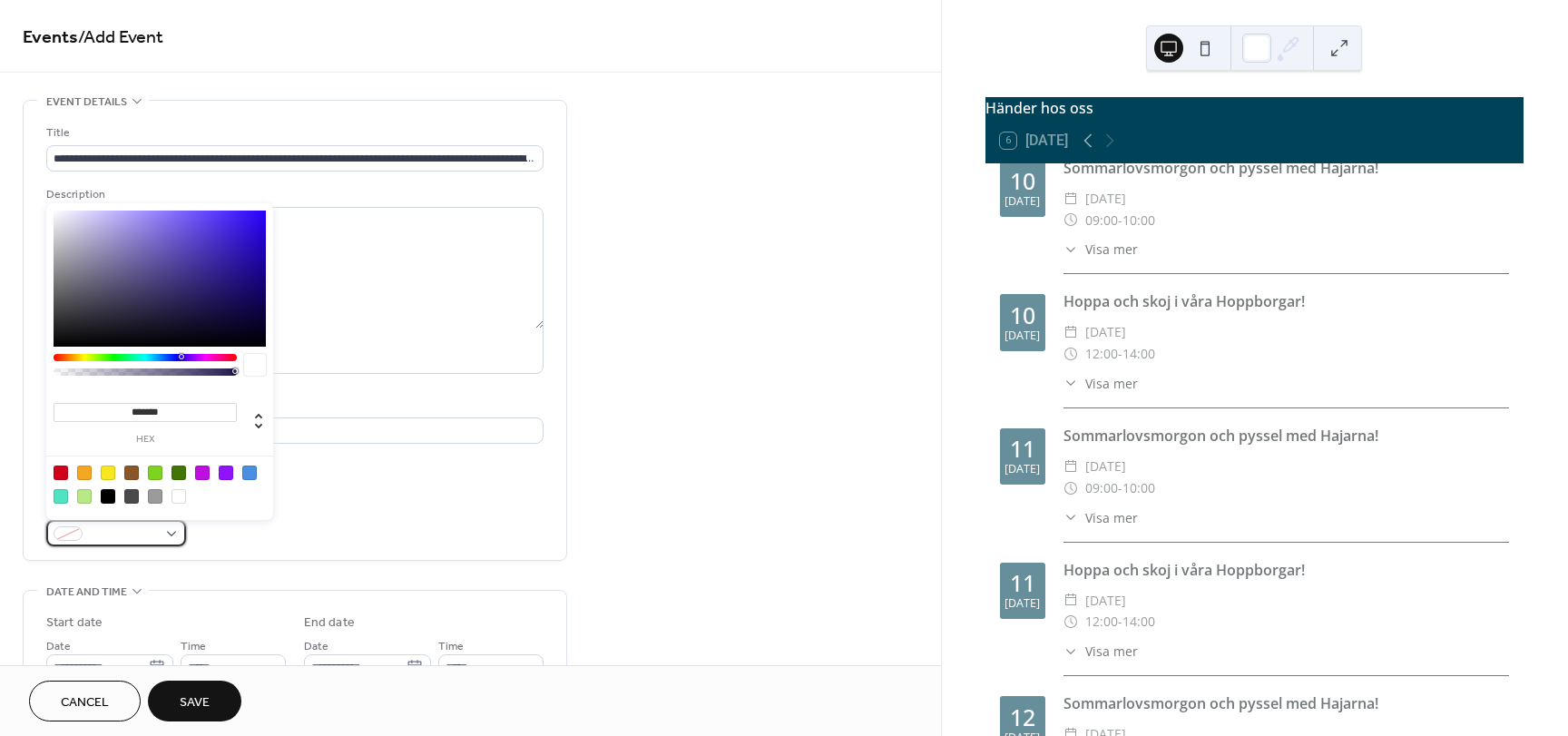 click at bounding box center (116, 533) 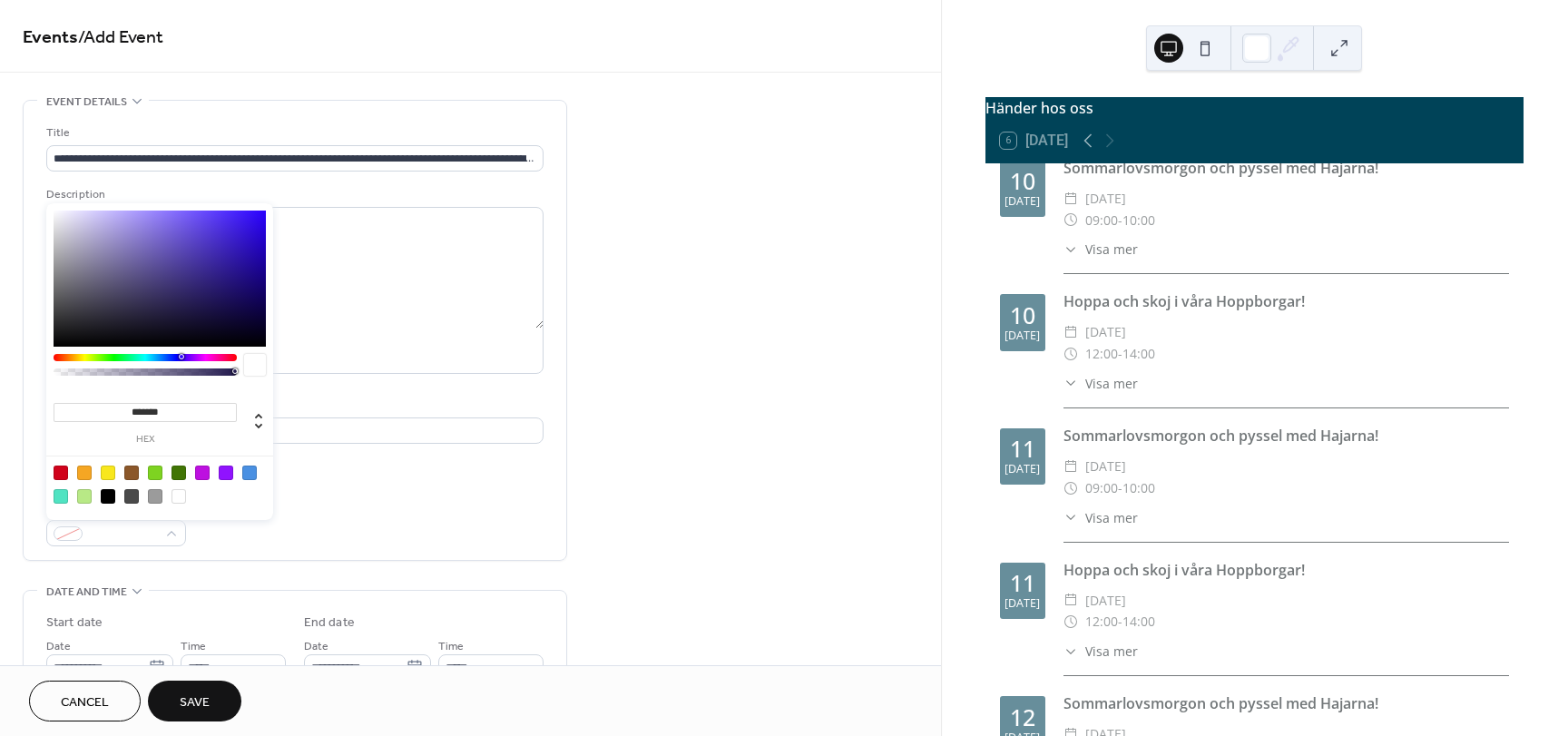 click at bounding box center (250, 473) 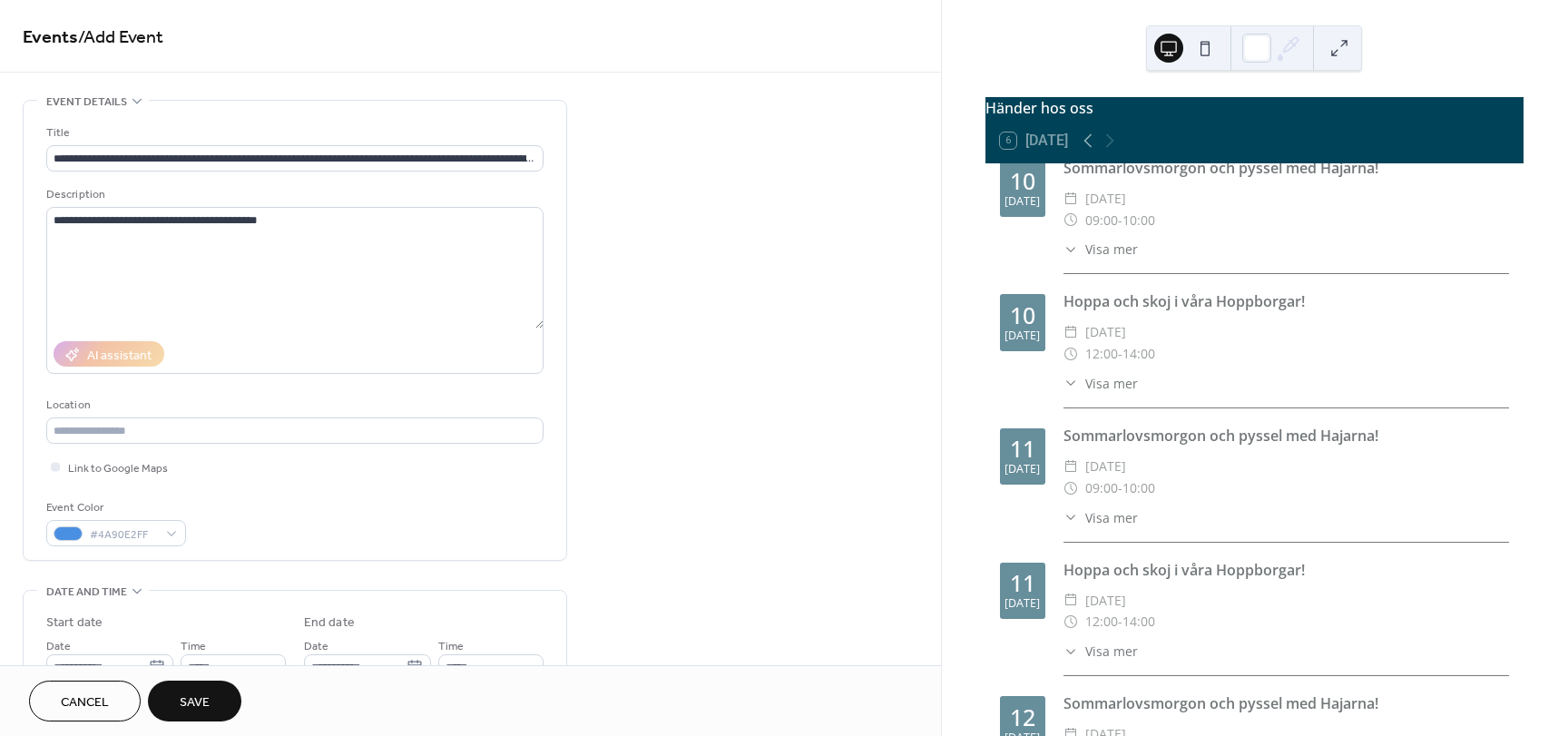 click on "**********" at bounding box center [295, 335] 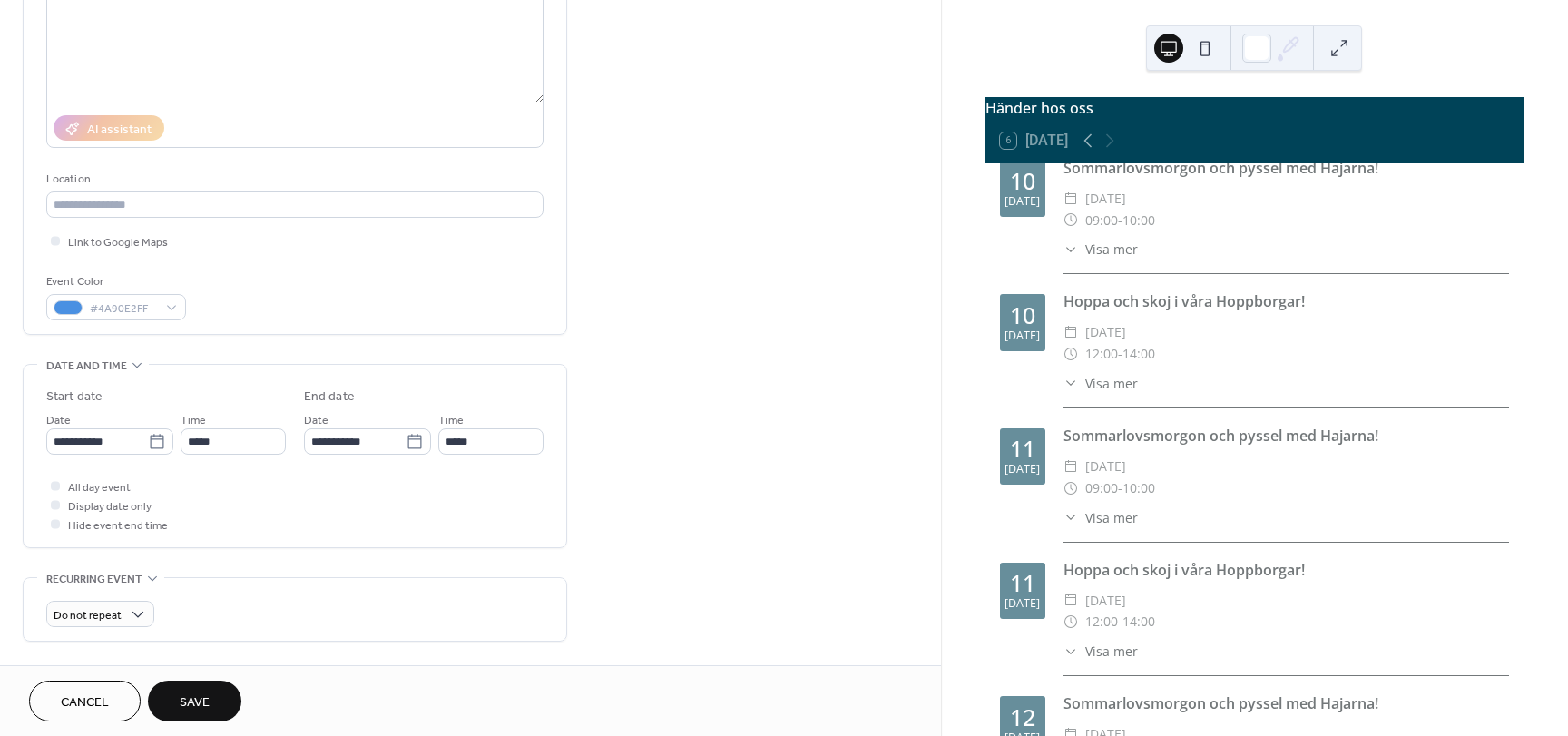 scroll, scrollTop: 272, scrollLeft: 0, axis: vertical 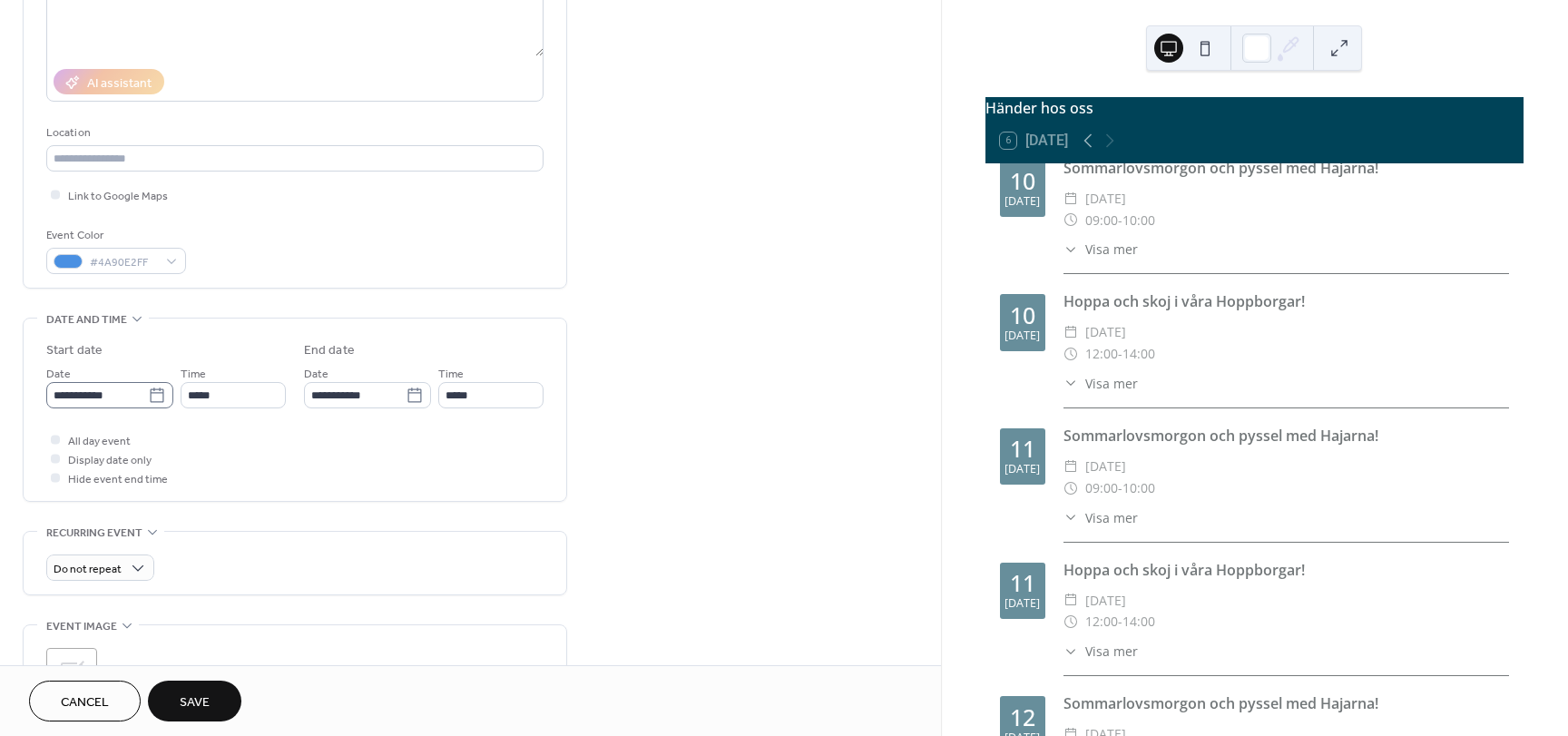 click 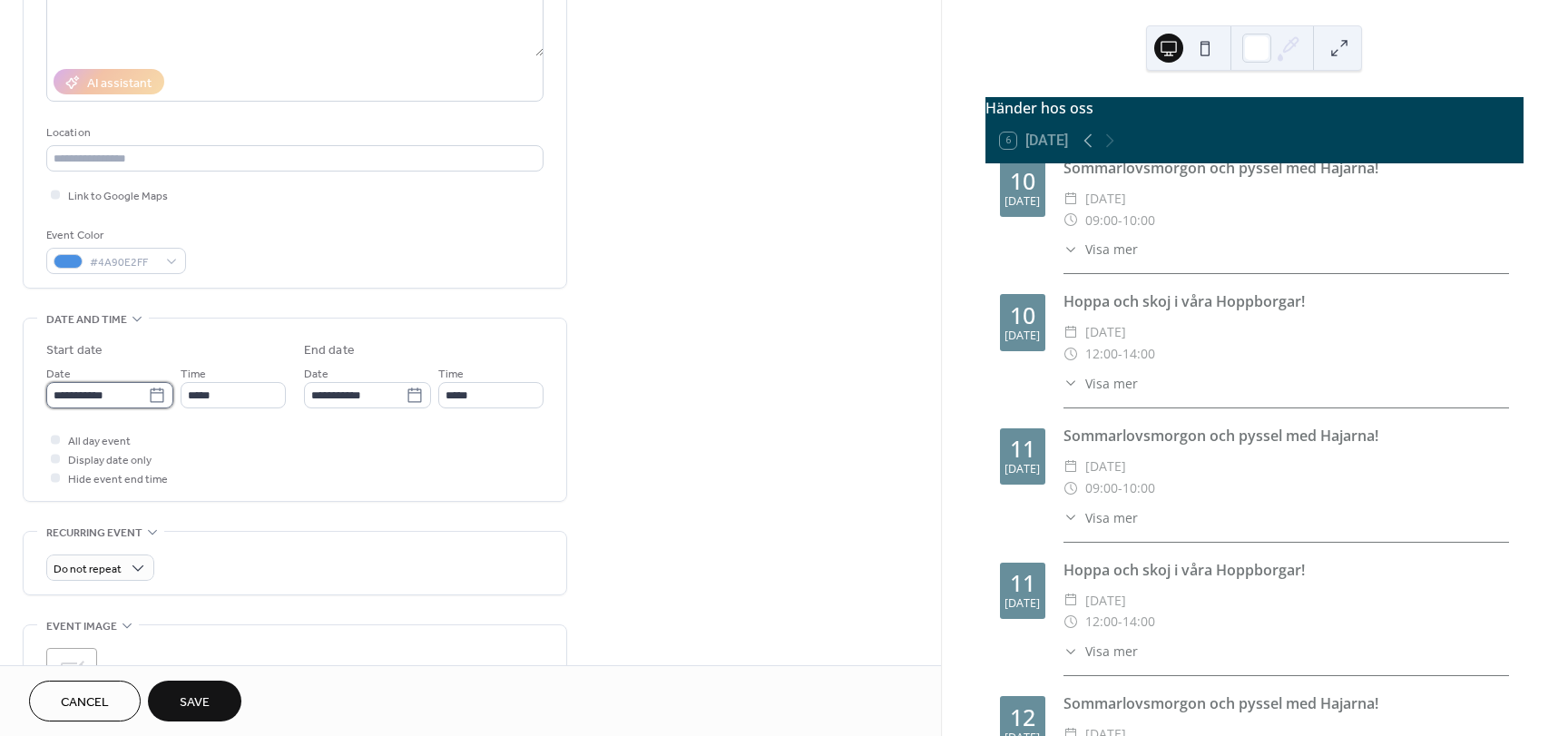 click on "**********" at bounding box center (97, 395) 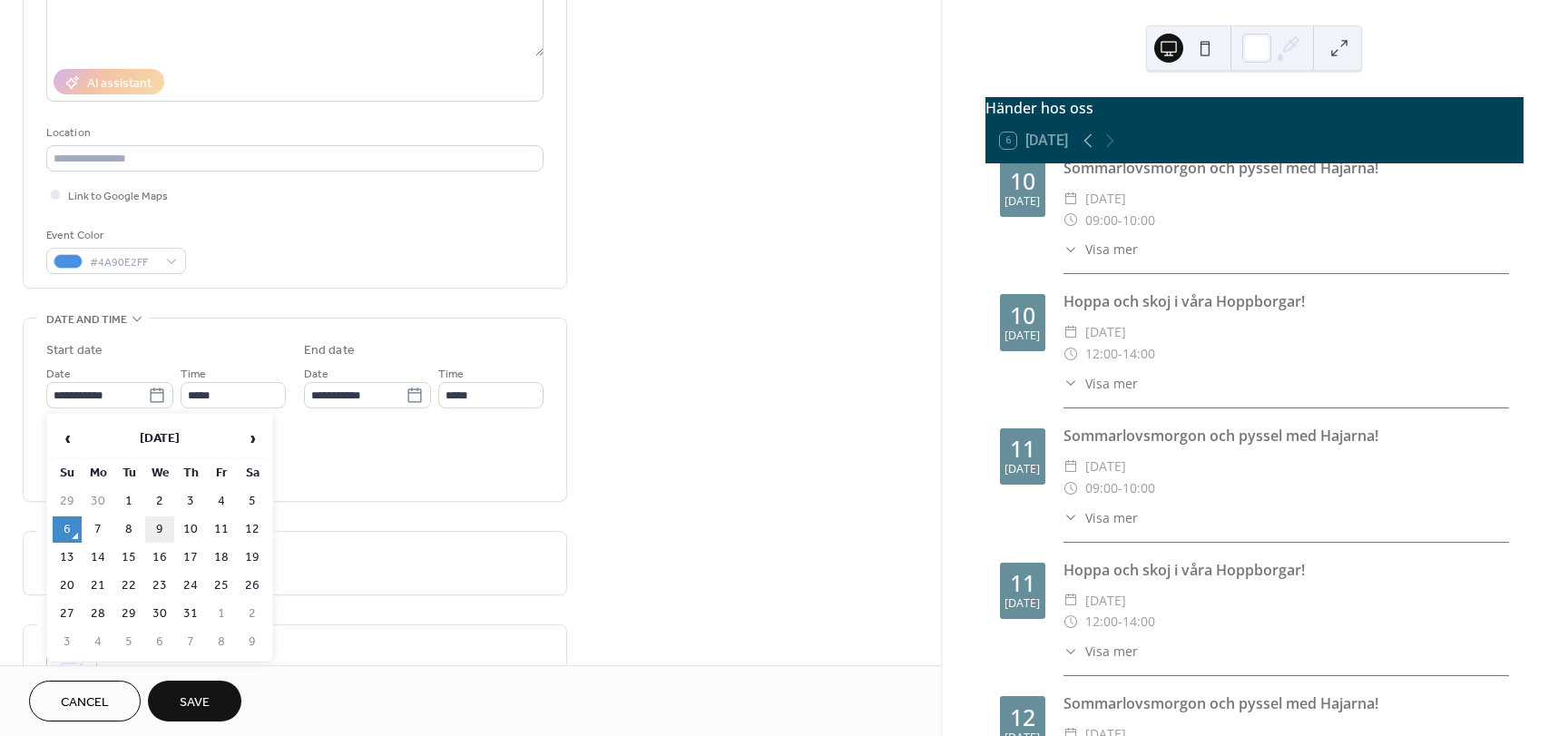 click on "9" at bounding box center (160, 529) 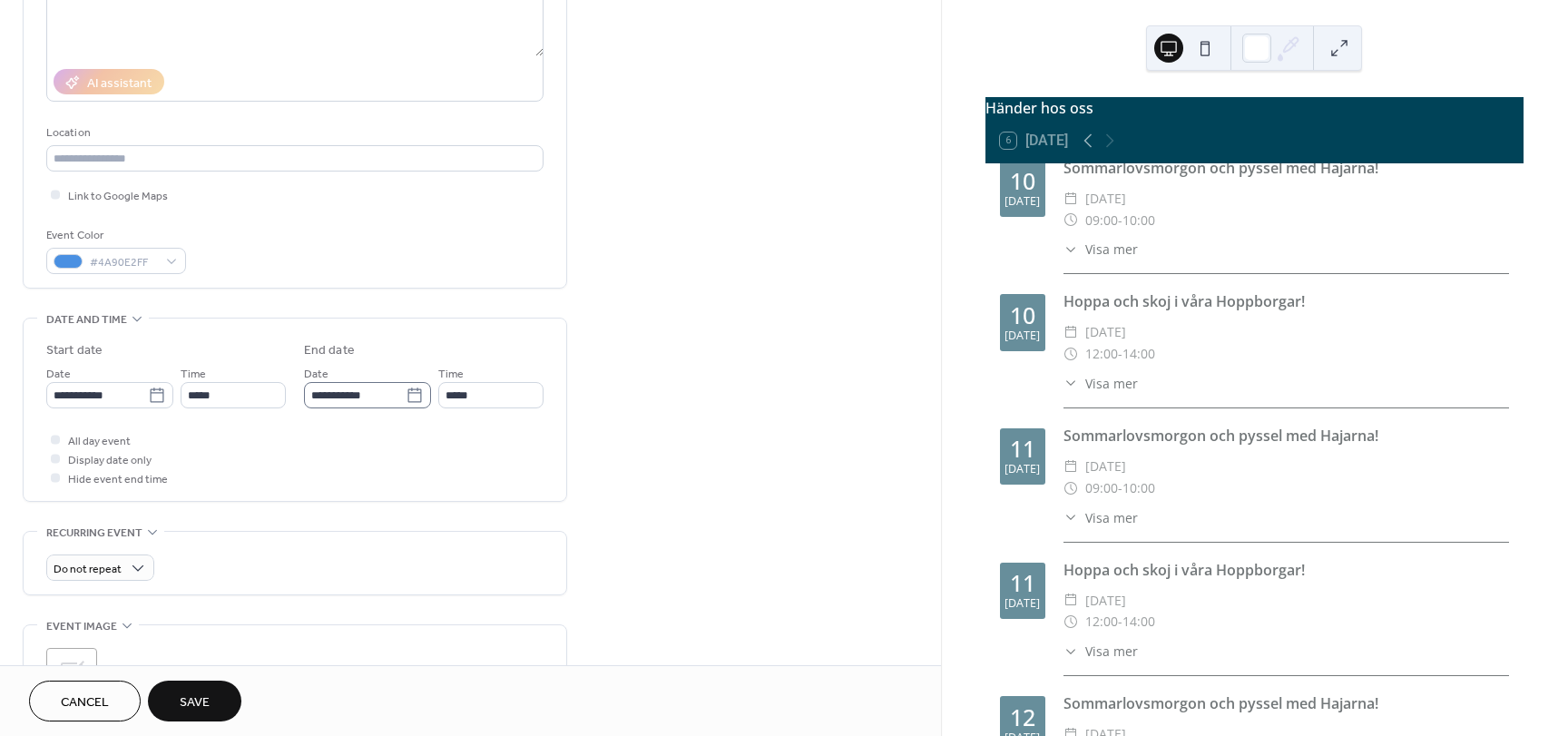 click 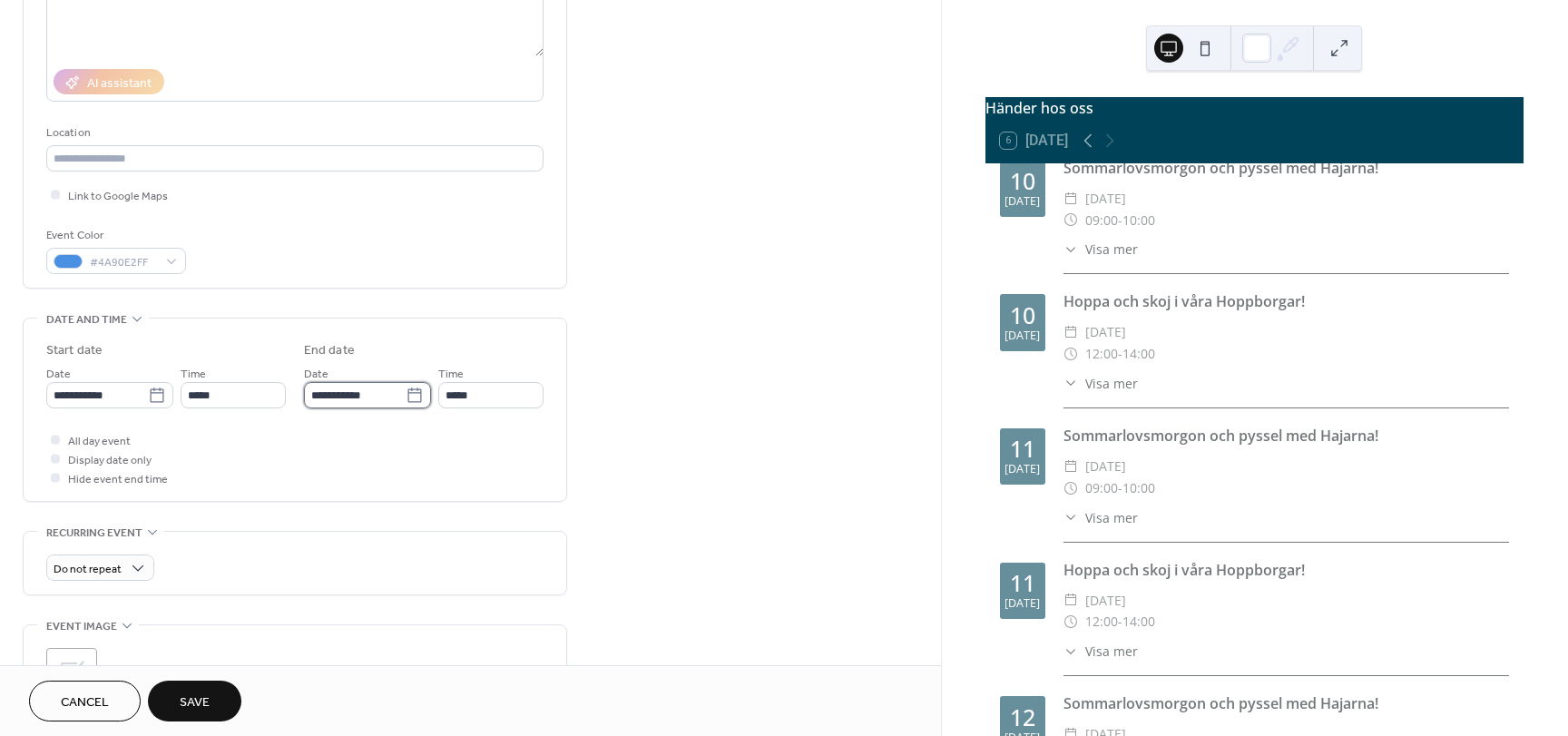 click on "**********" at bounding box center (355, 395) 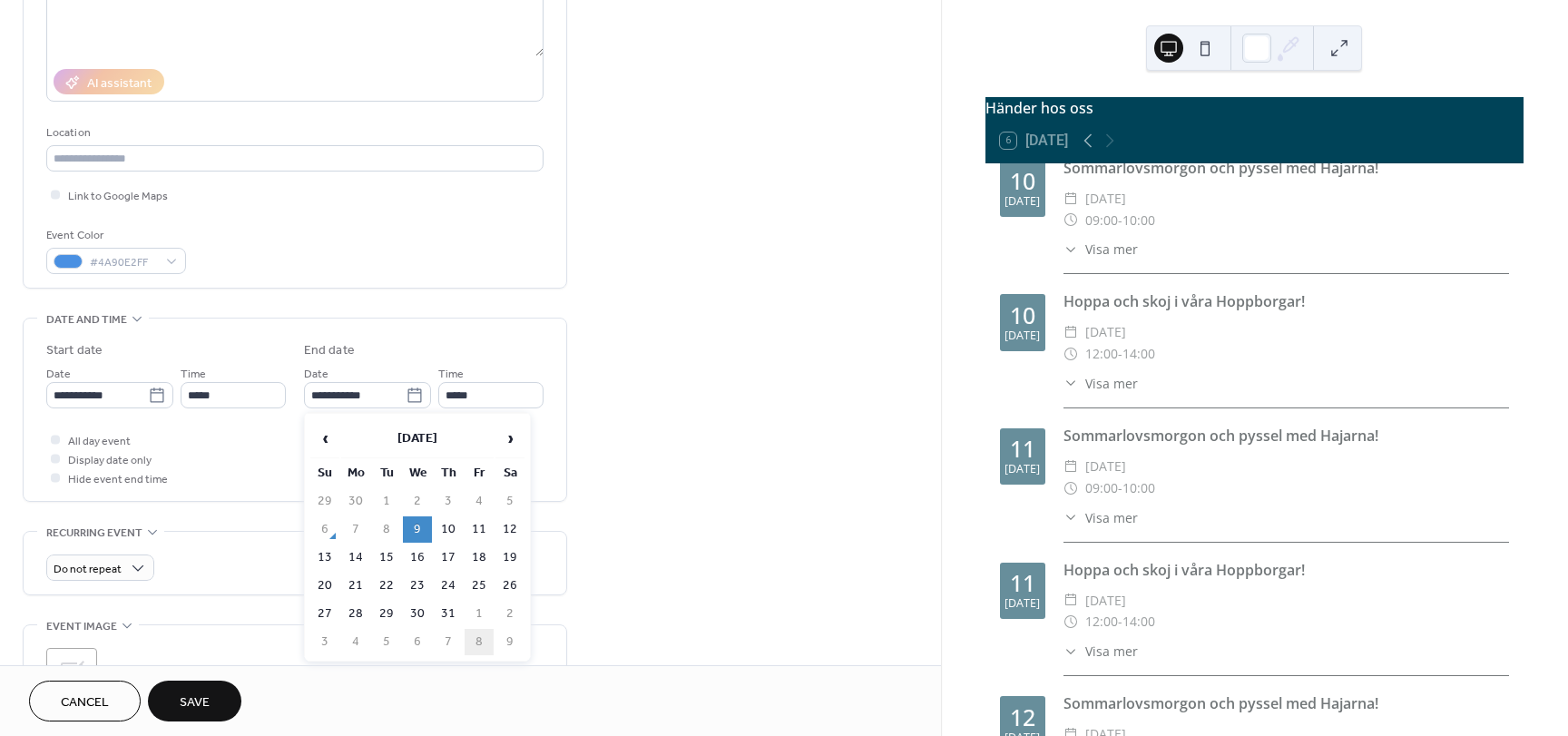 click on "8" at bounding box center [479, 642] 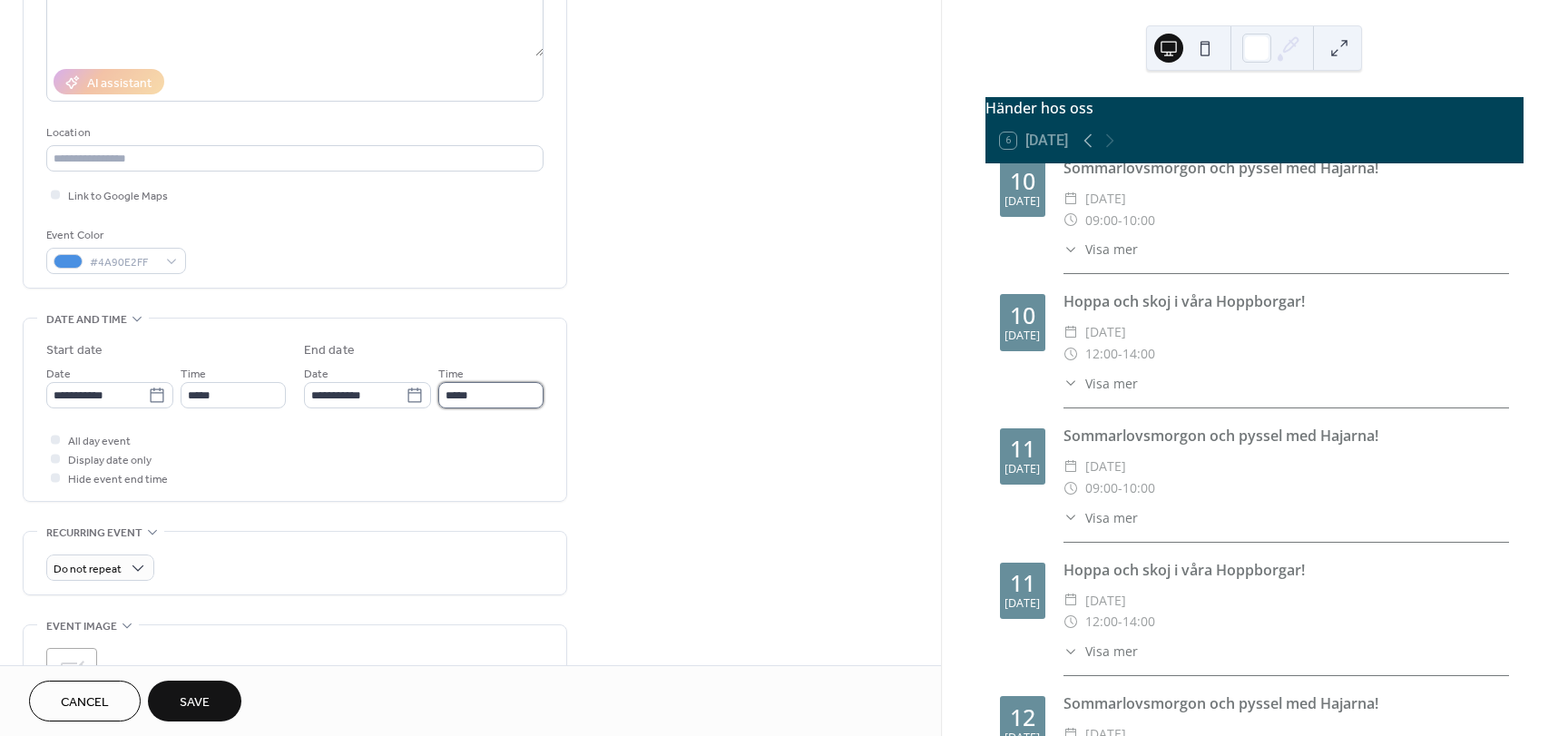 click on "*****" at bounding box center [491, 395] 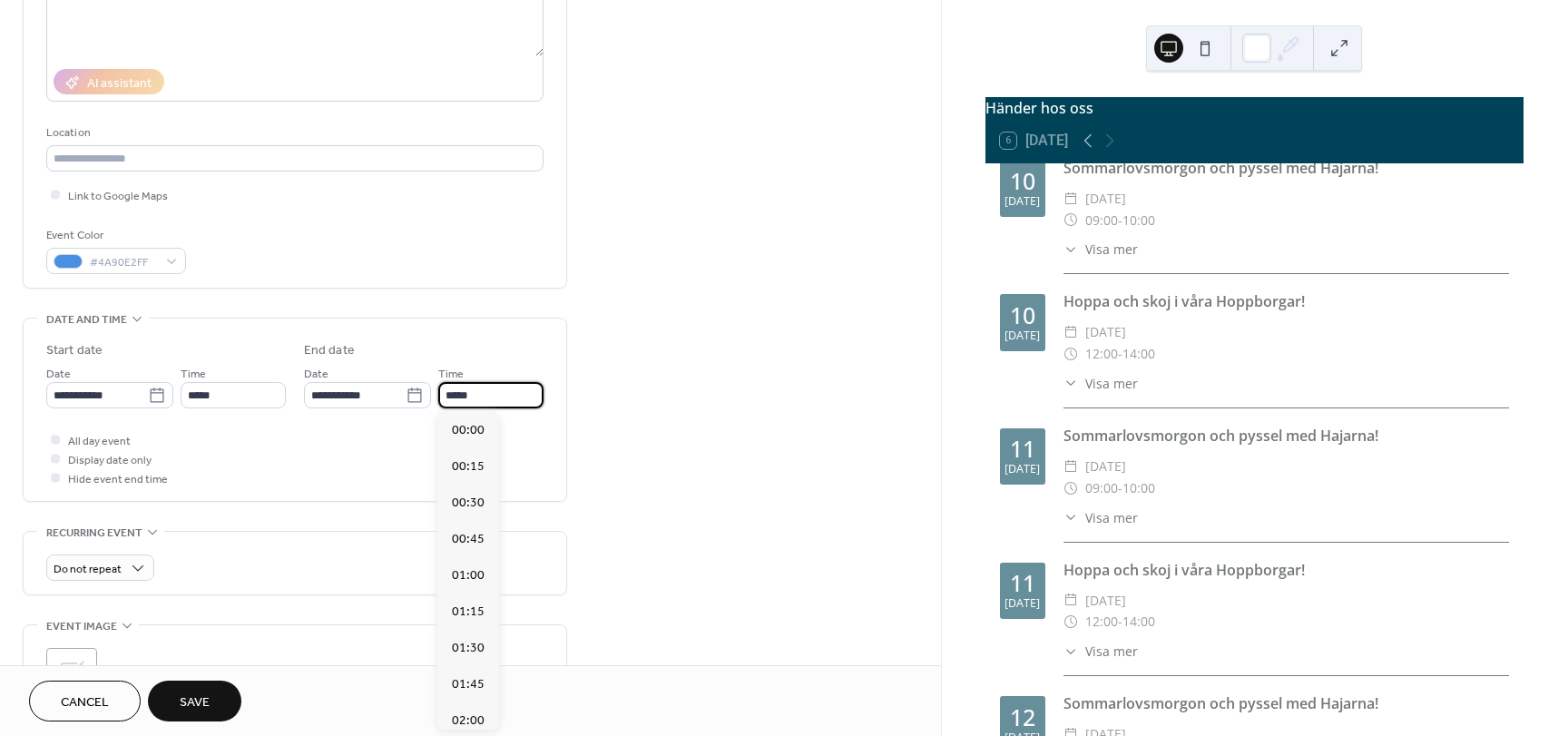 scroll, scrollTop: 1935, scrollLeft: 0, axis: vertical 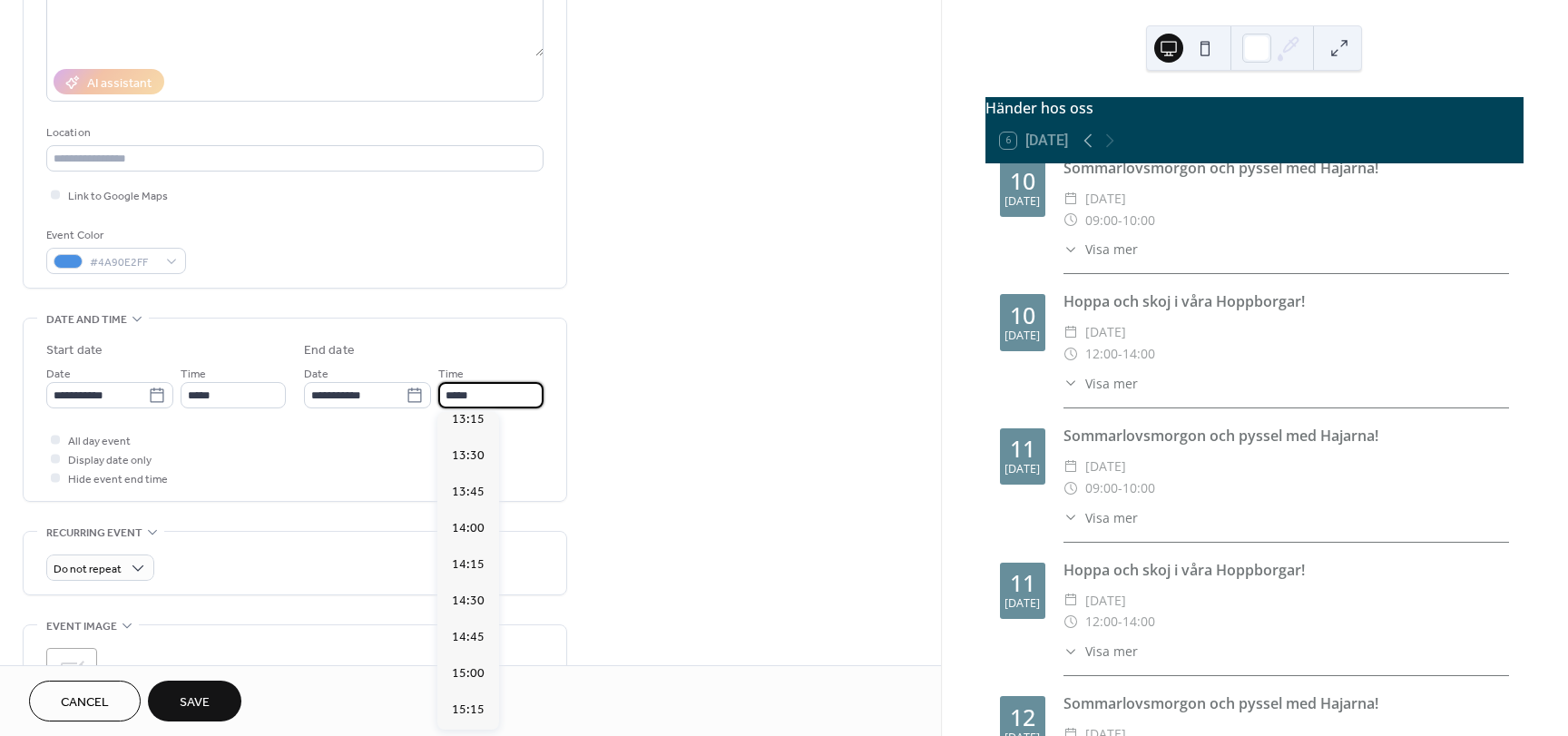 click on "*****" at bounding box center (491, 395) 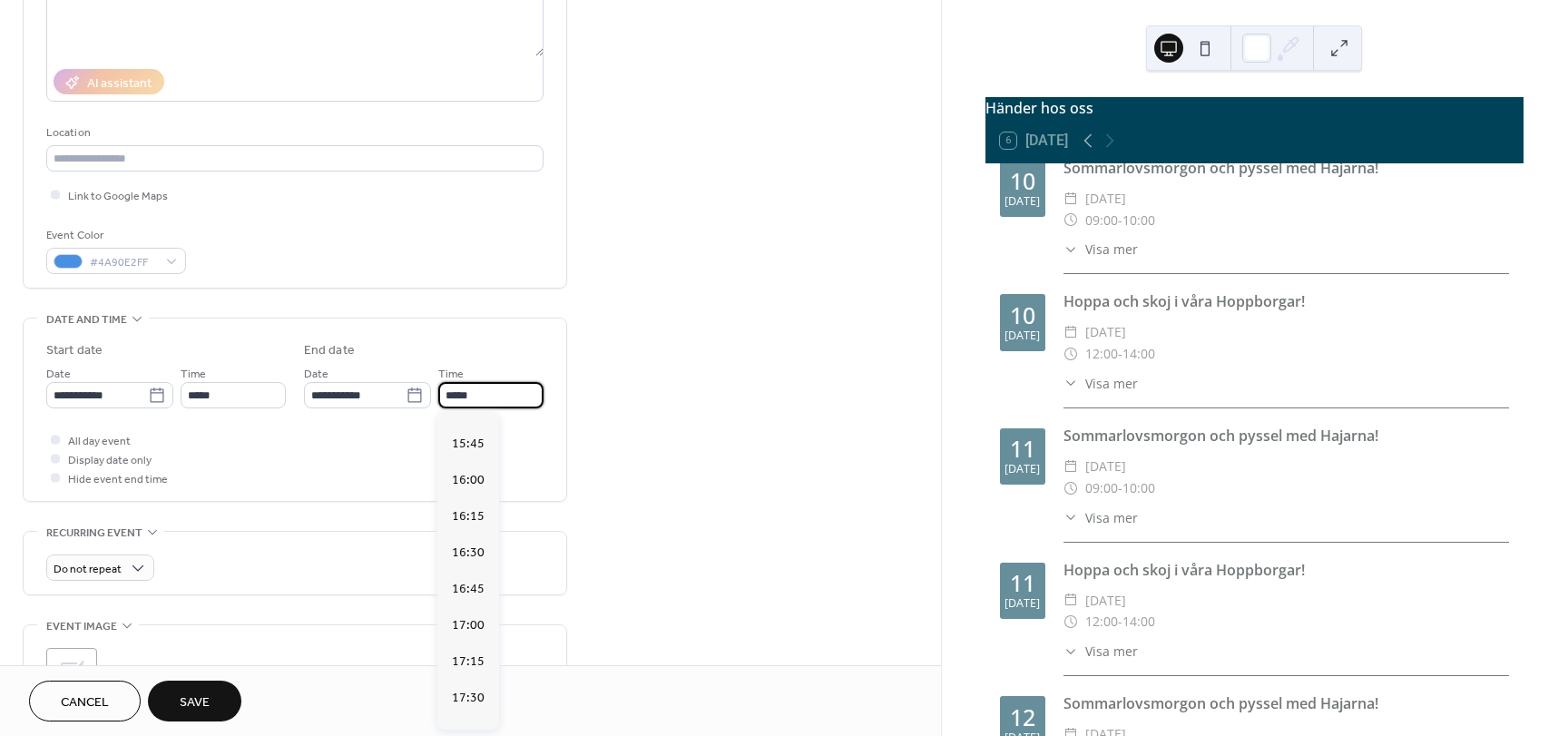 scroll, scrollTop: 2298, scrollLeft: 0, axis: vertical 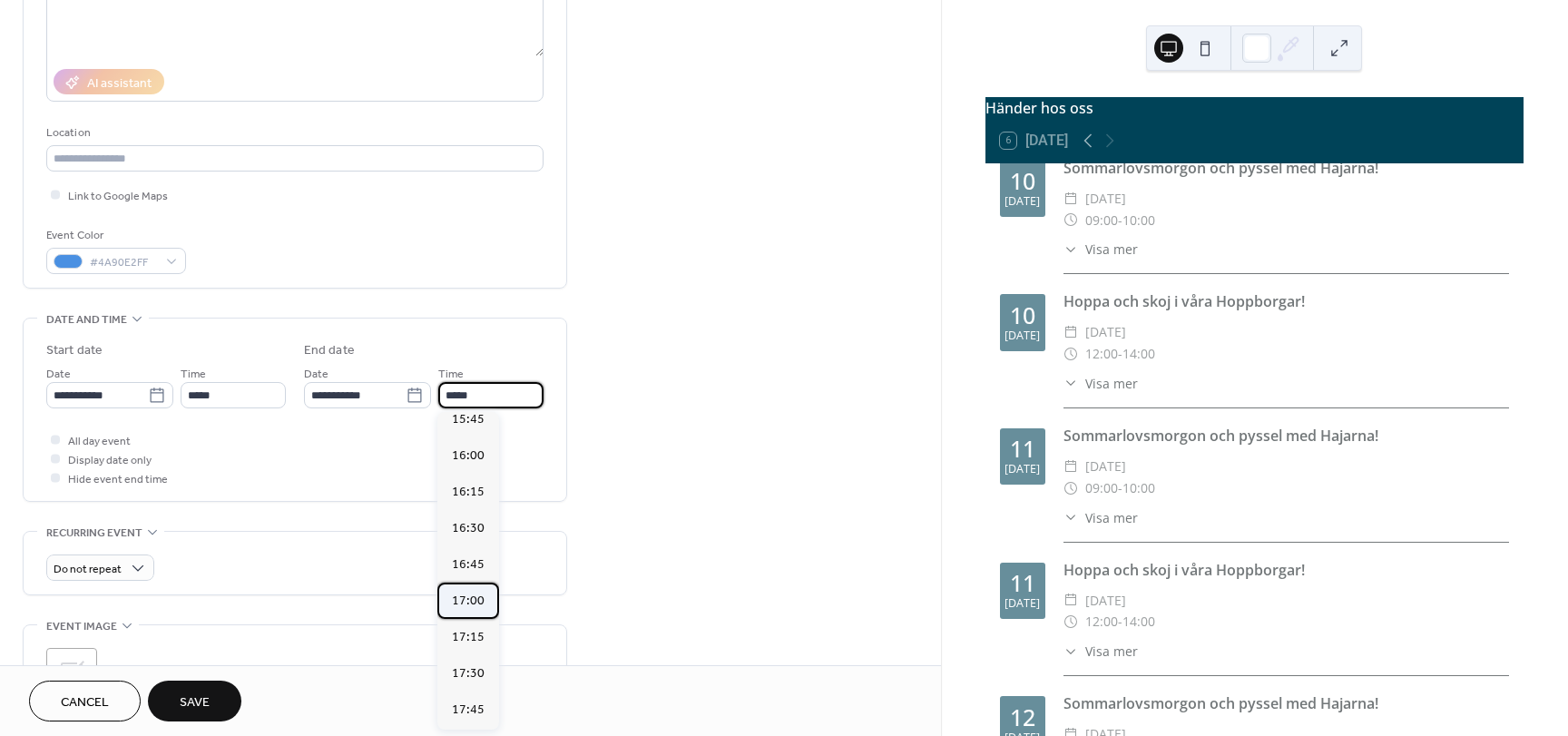 click on "17:00" at bounding box center [468, 601] 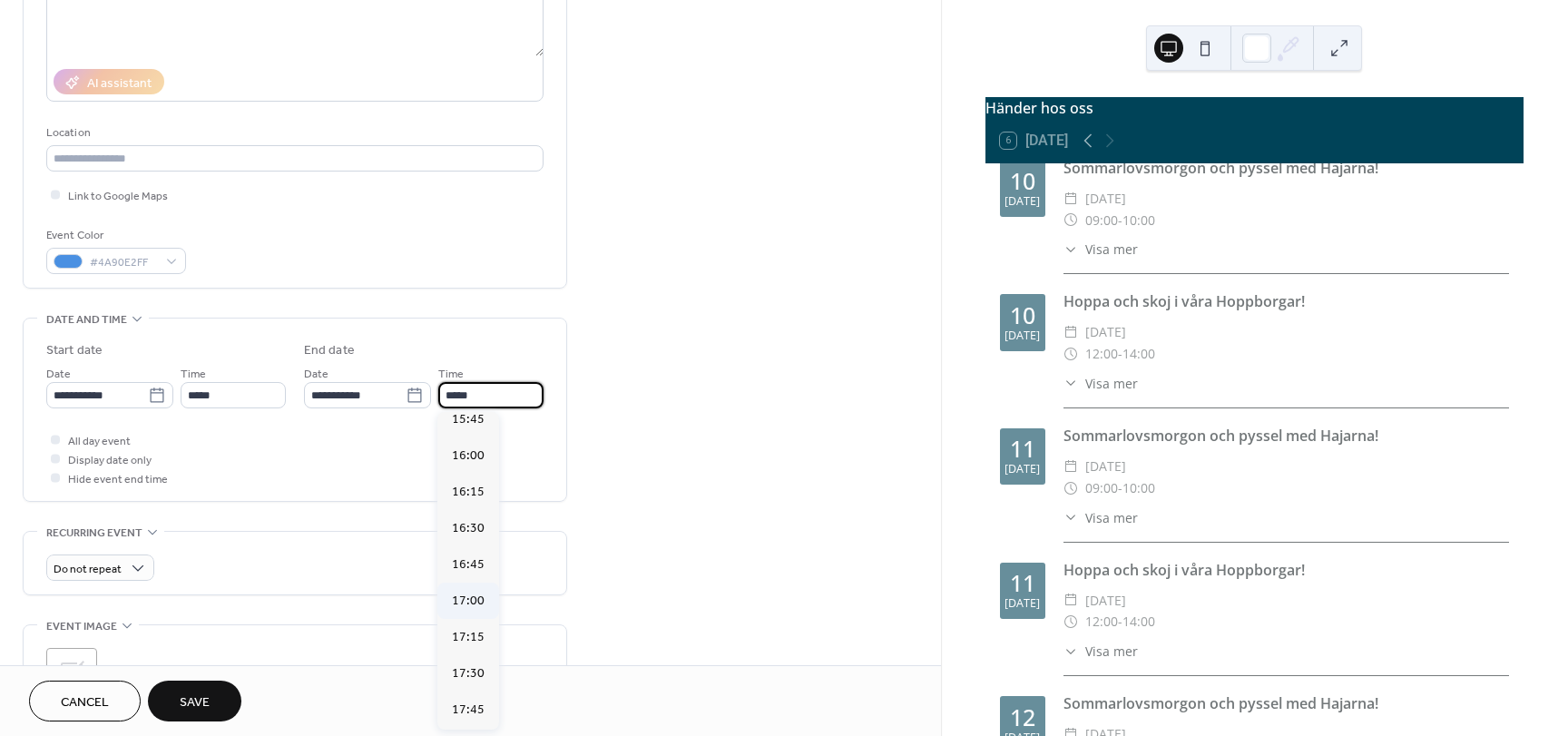 type on "*****" 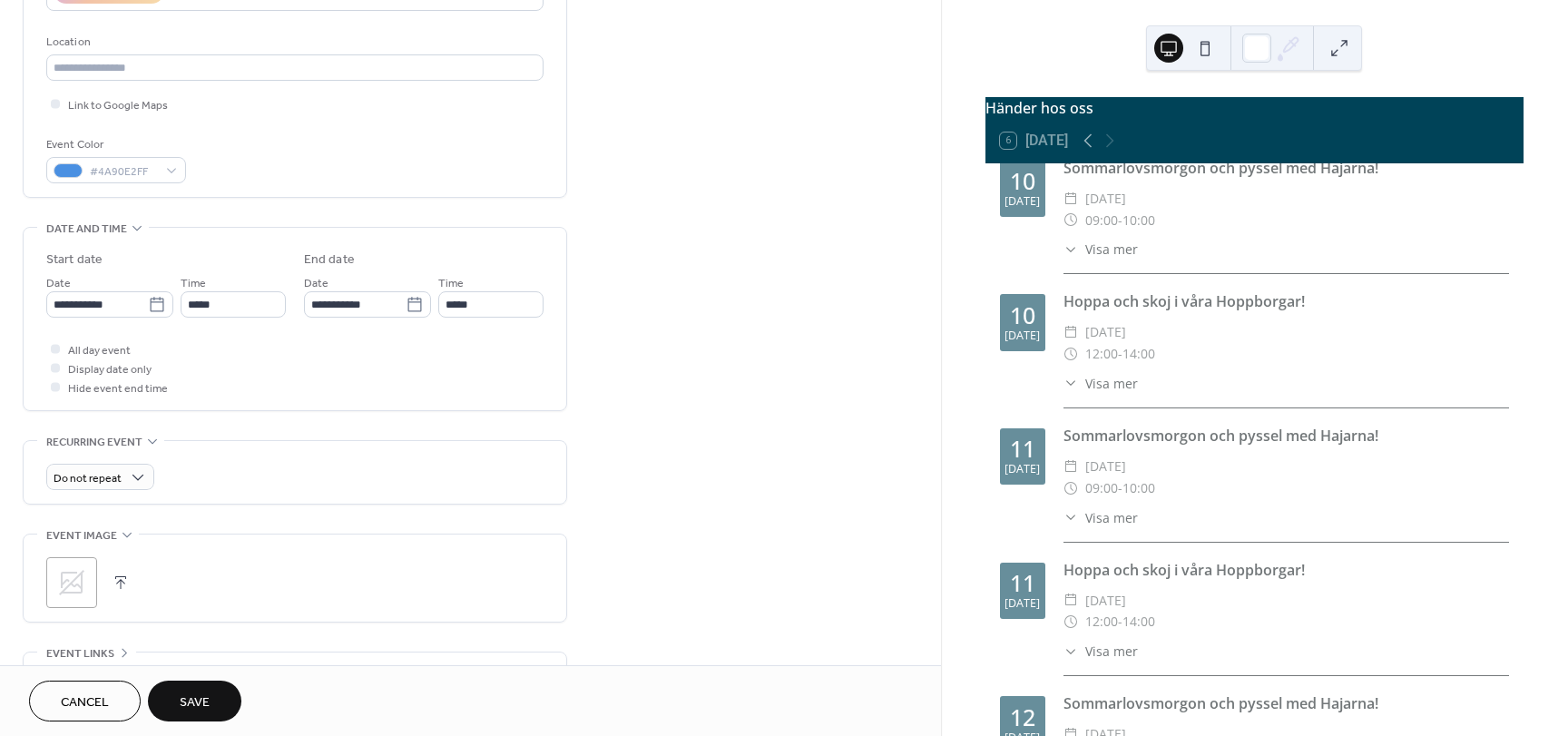 scroll, scrollTop: 454, scrollLeft: 0, axis: vertical 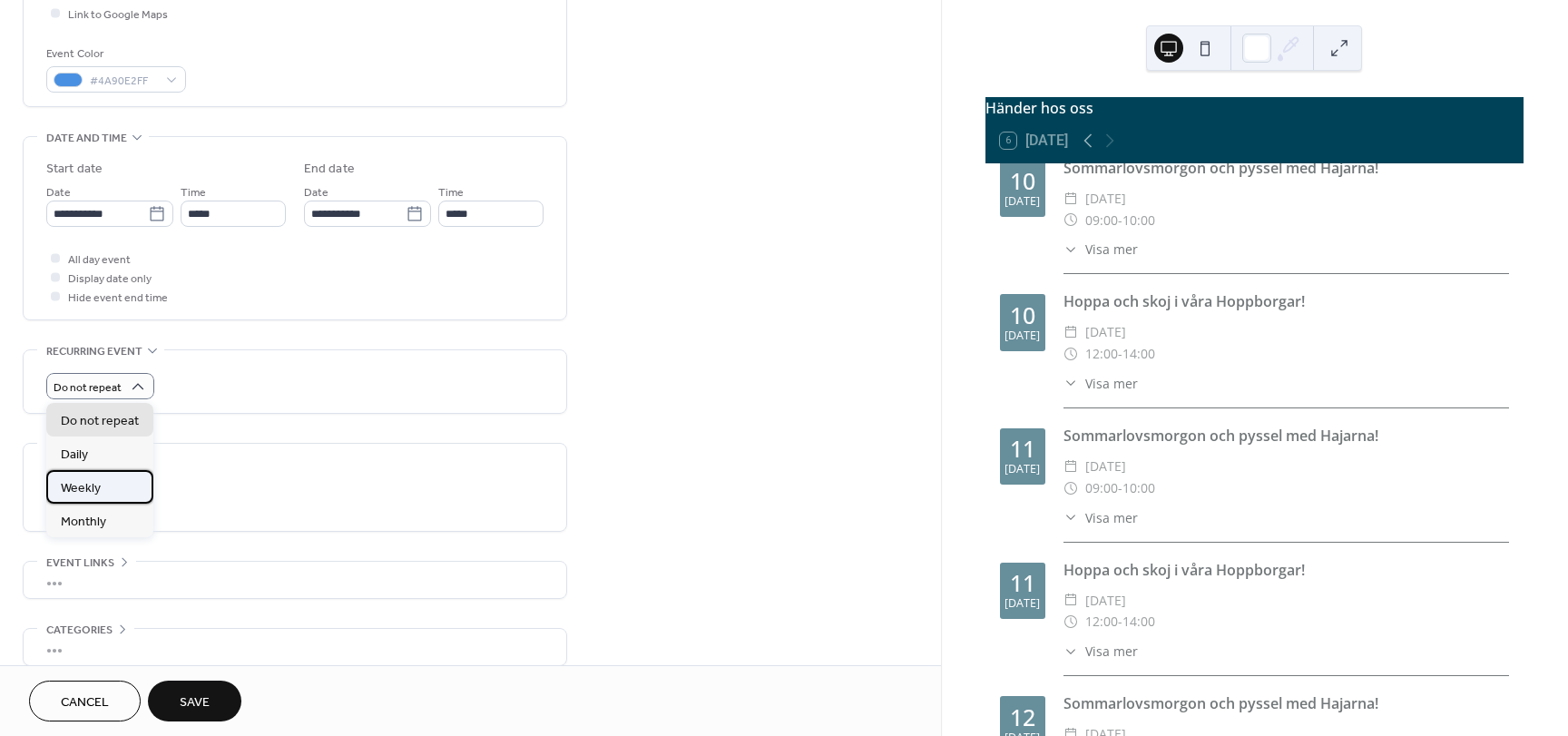 click on "Weekly" at bounding box center (100, 486) 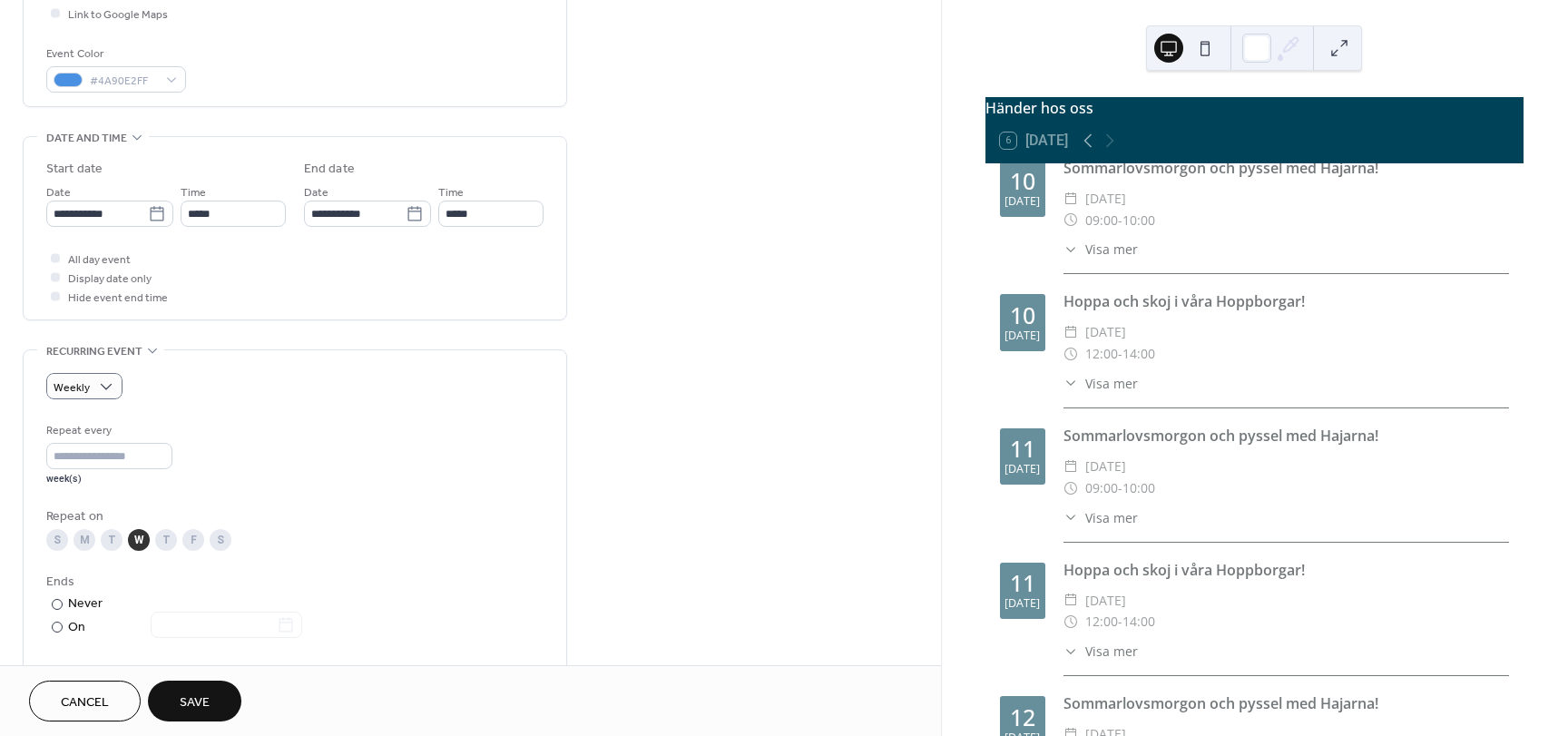 click on "T" at bounding box center [112, 540] 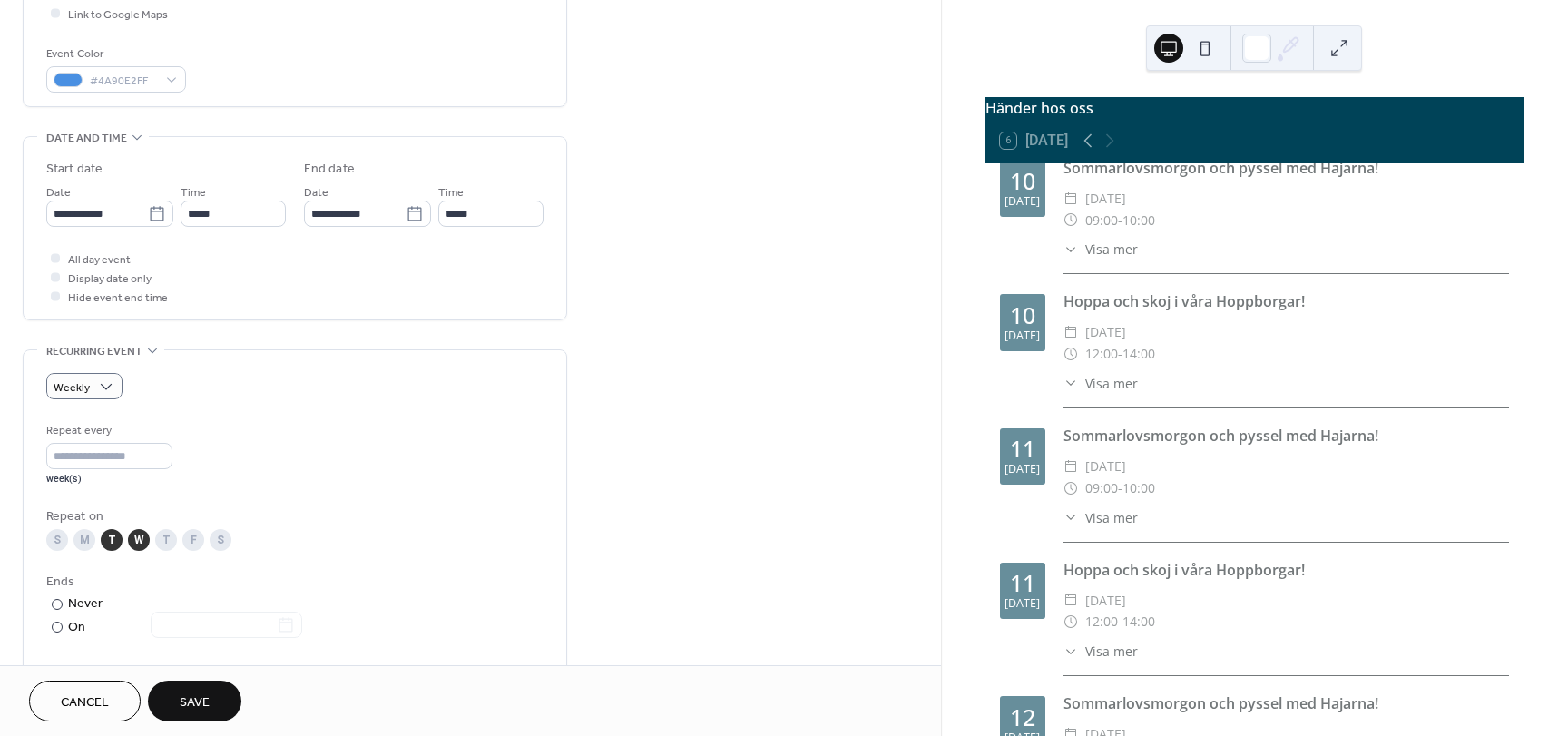 click on "F" at bounding box center (193, 540) 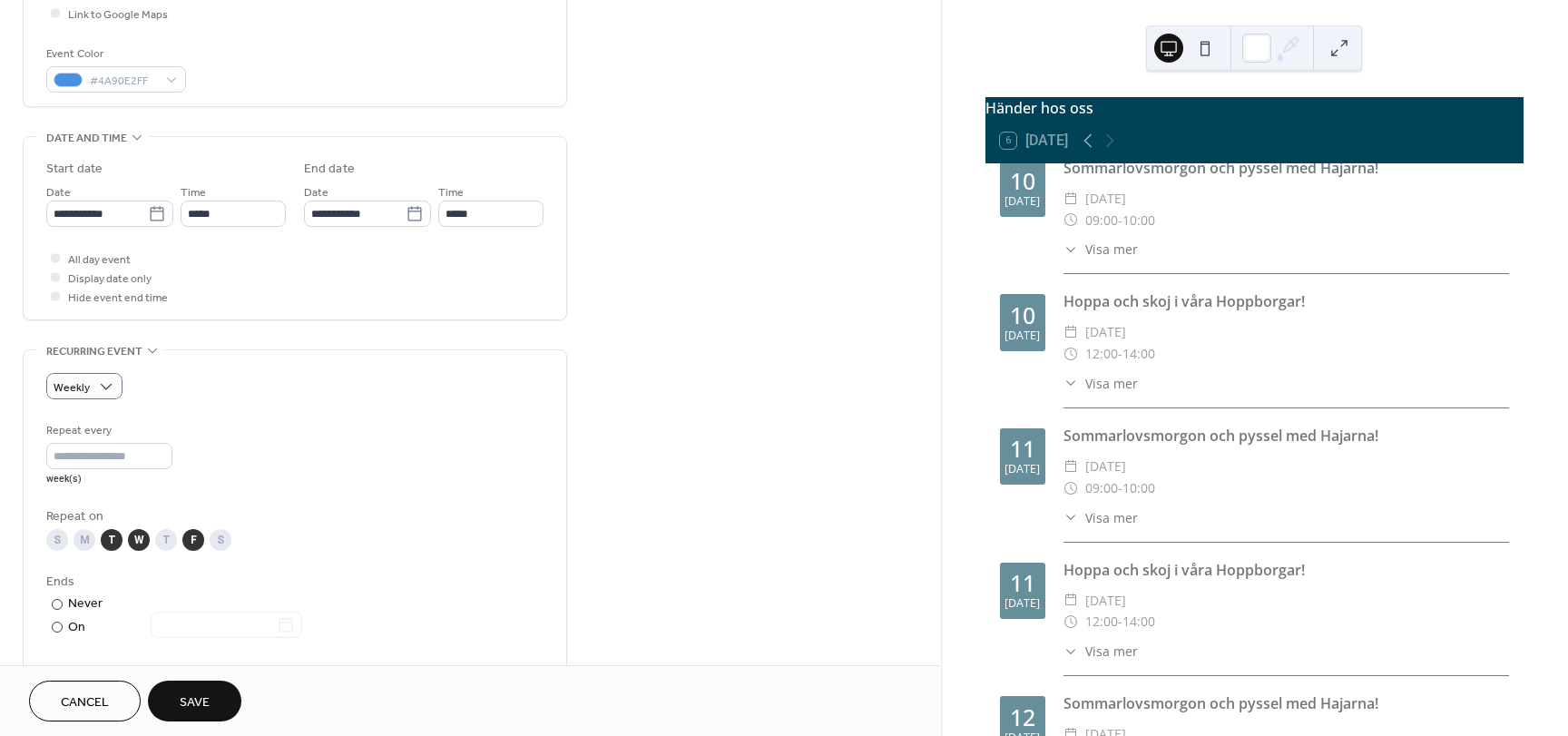 click on "S" at bounding box center (220, 540) 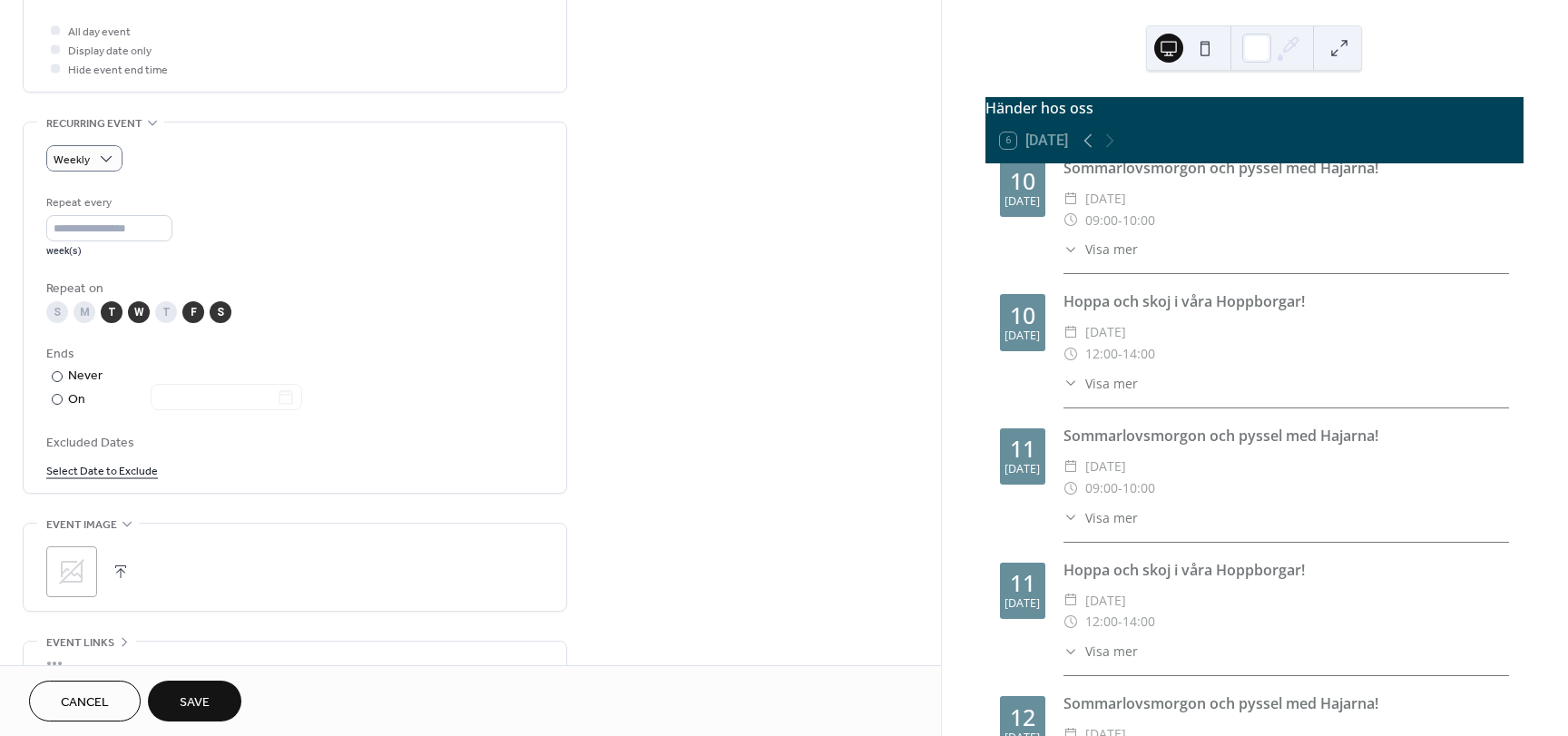 scroll, scrollTop: 726, scrollLeft: 0, axis: vertical 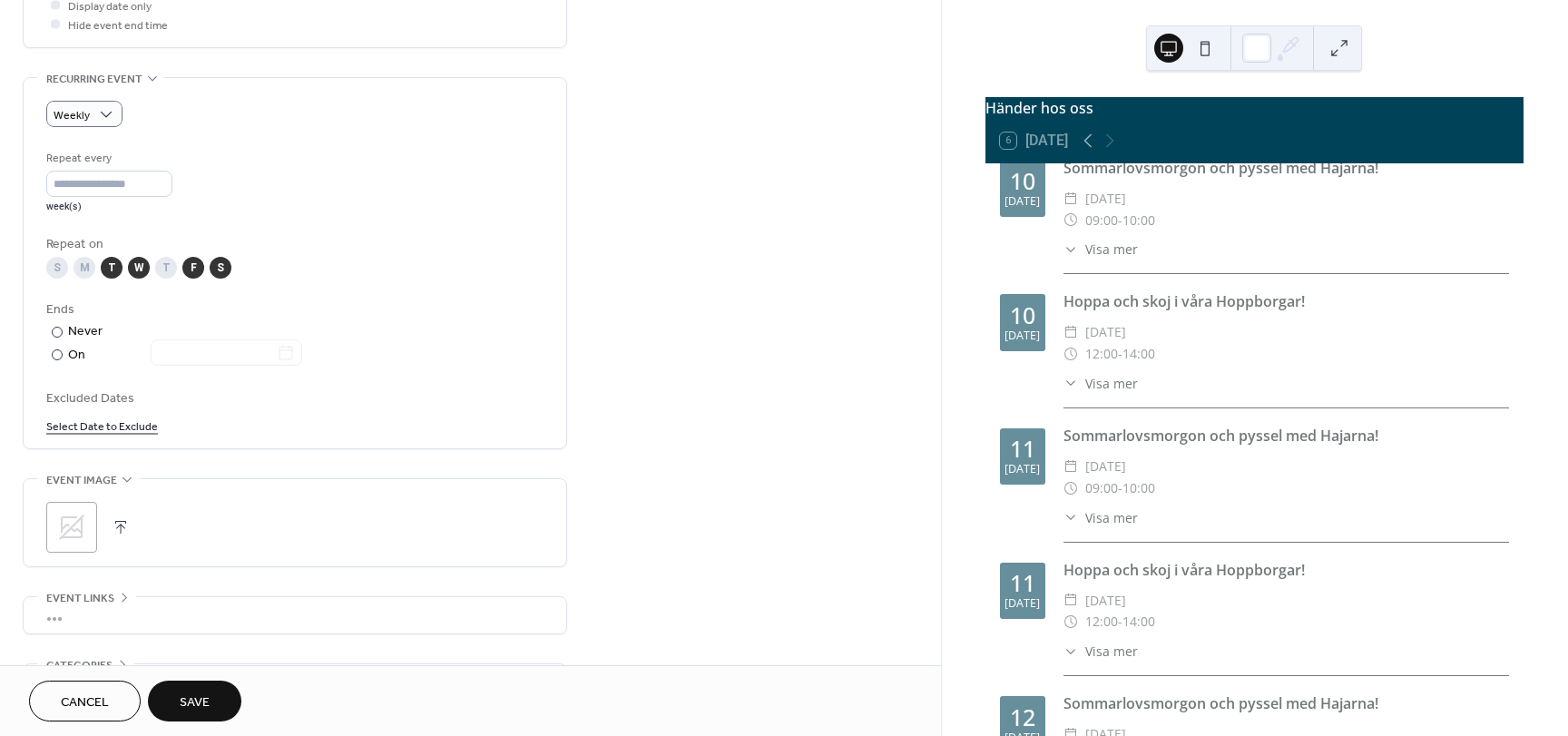 click at bounding box center [121, 527] 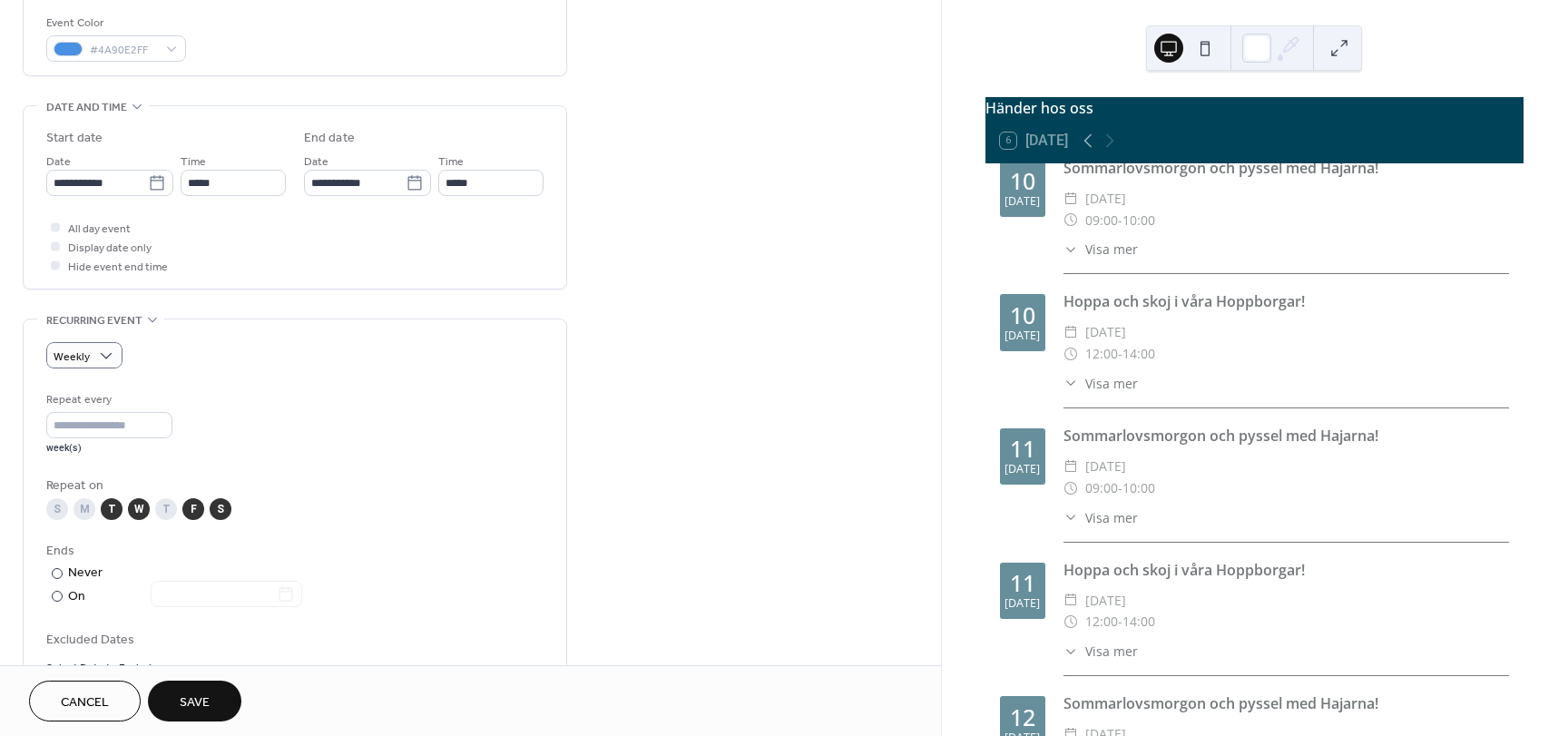 scroll, scrollTop: 848, scrollLeft: 0, axis: vertical 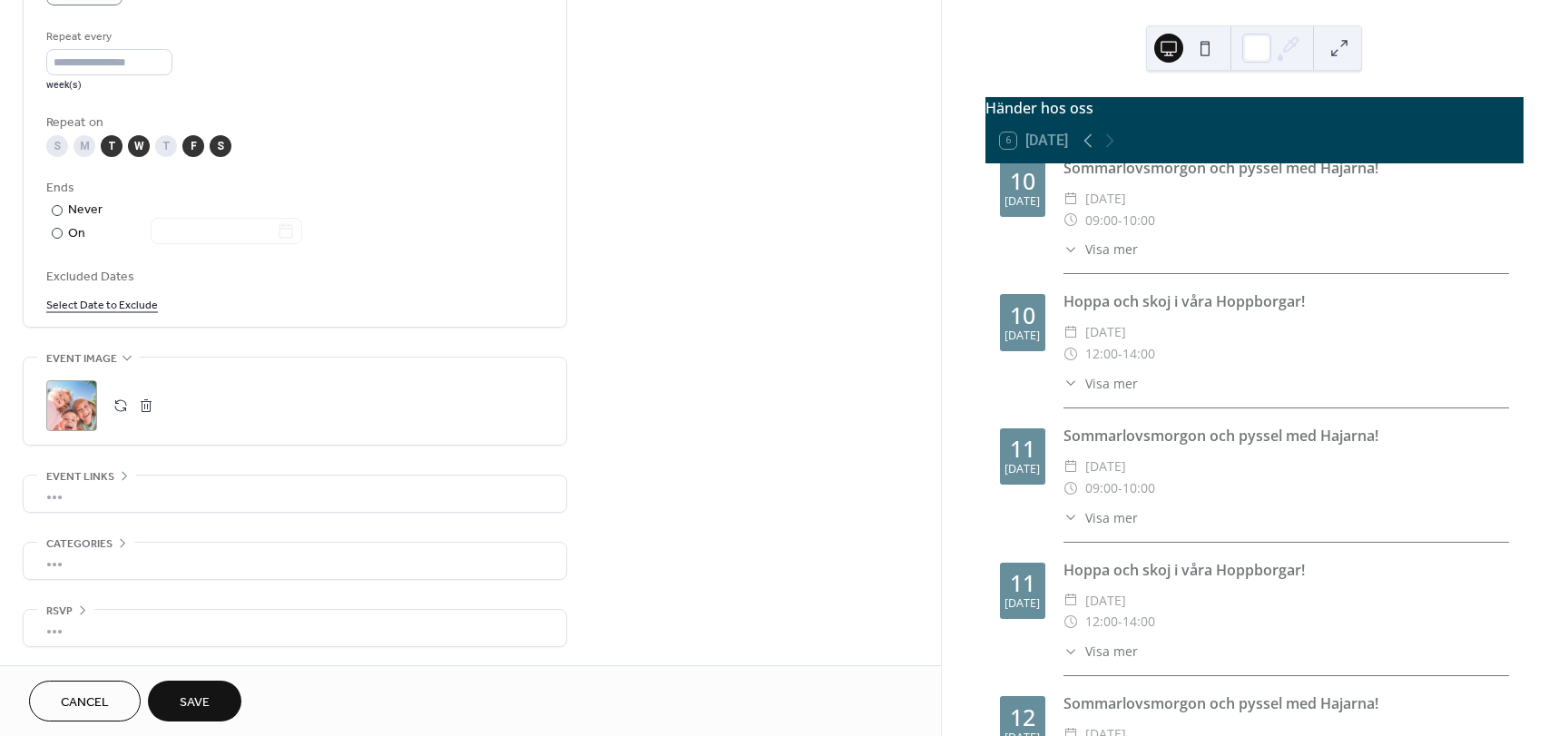 click on "Save" at bounding box center (194, 702) 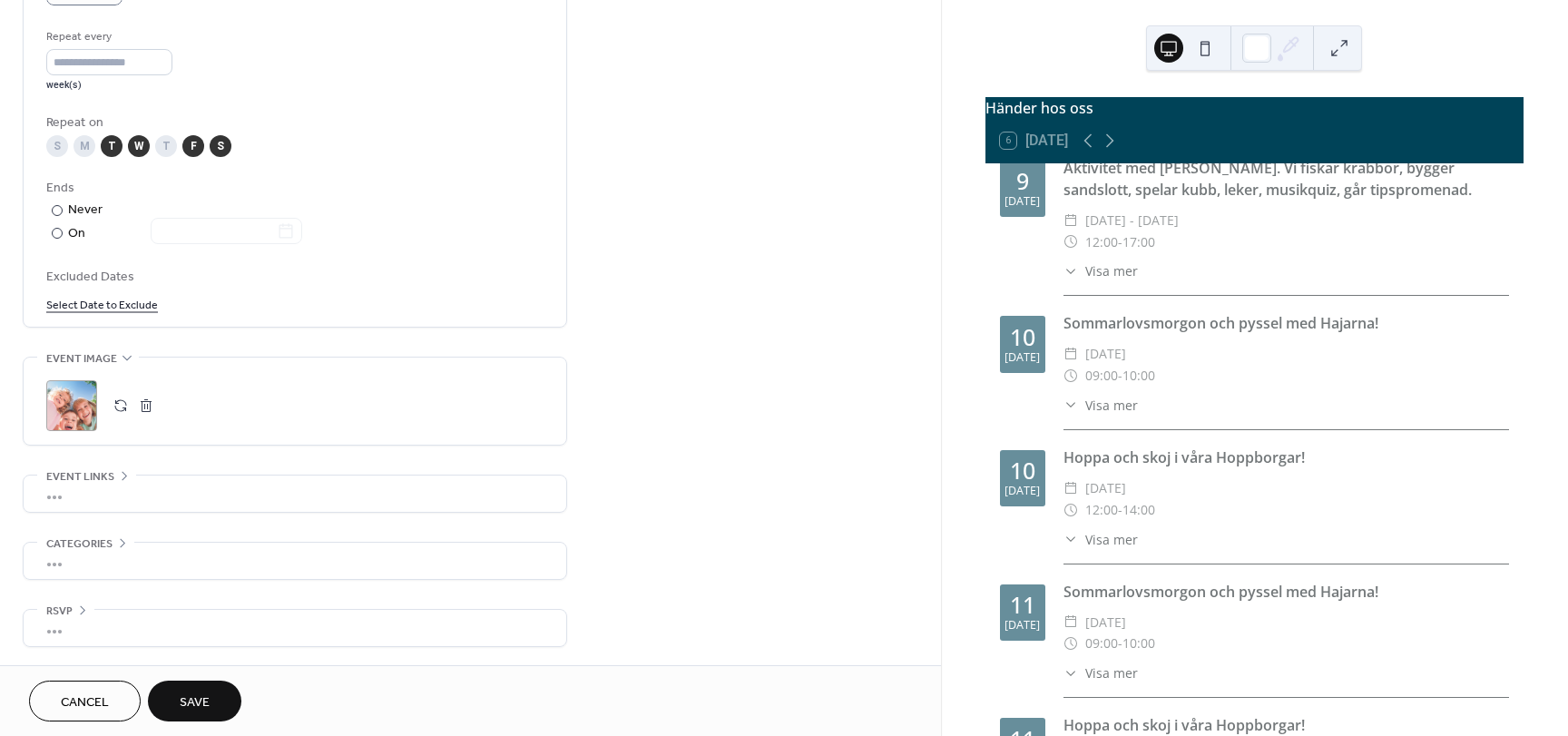 scroll, scrollTop: 1244, scrollLeft: 0, axis: vertical 